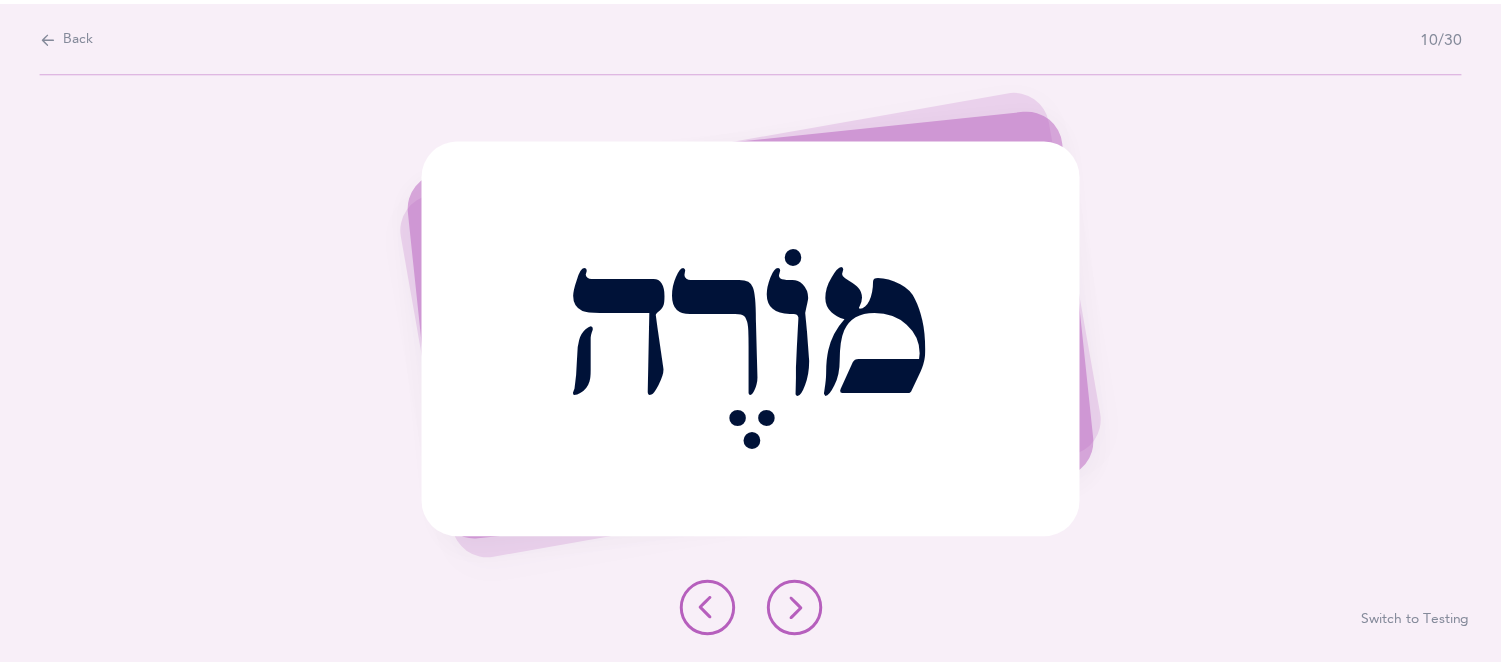 scroll, scrollTop: 0, scrollLeft: 0, axis: both 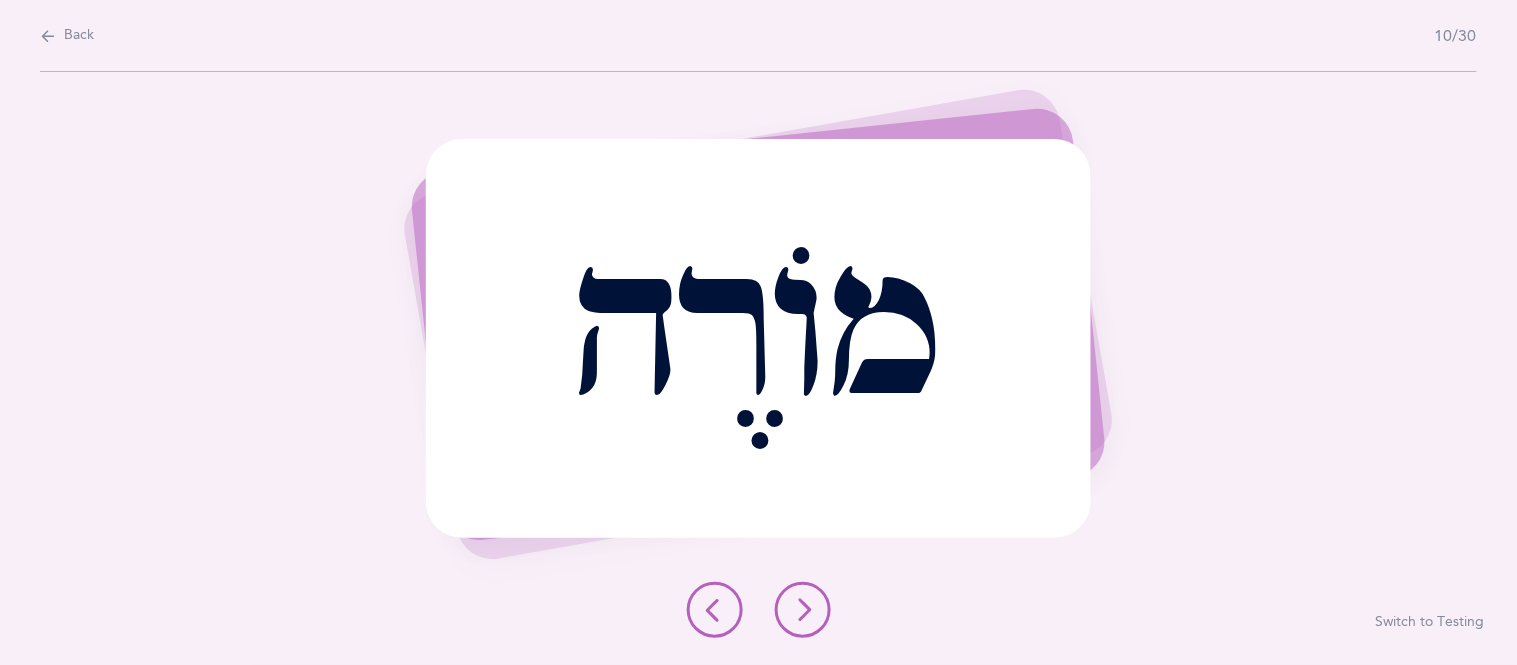 click at bounding box center (48, 36) 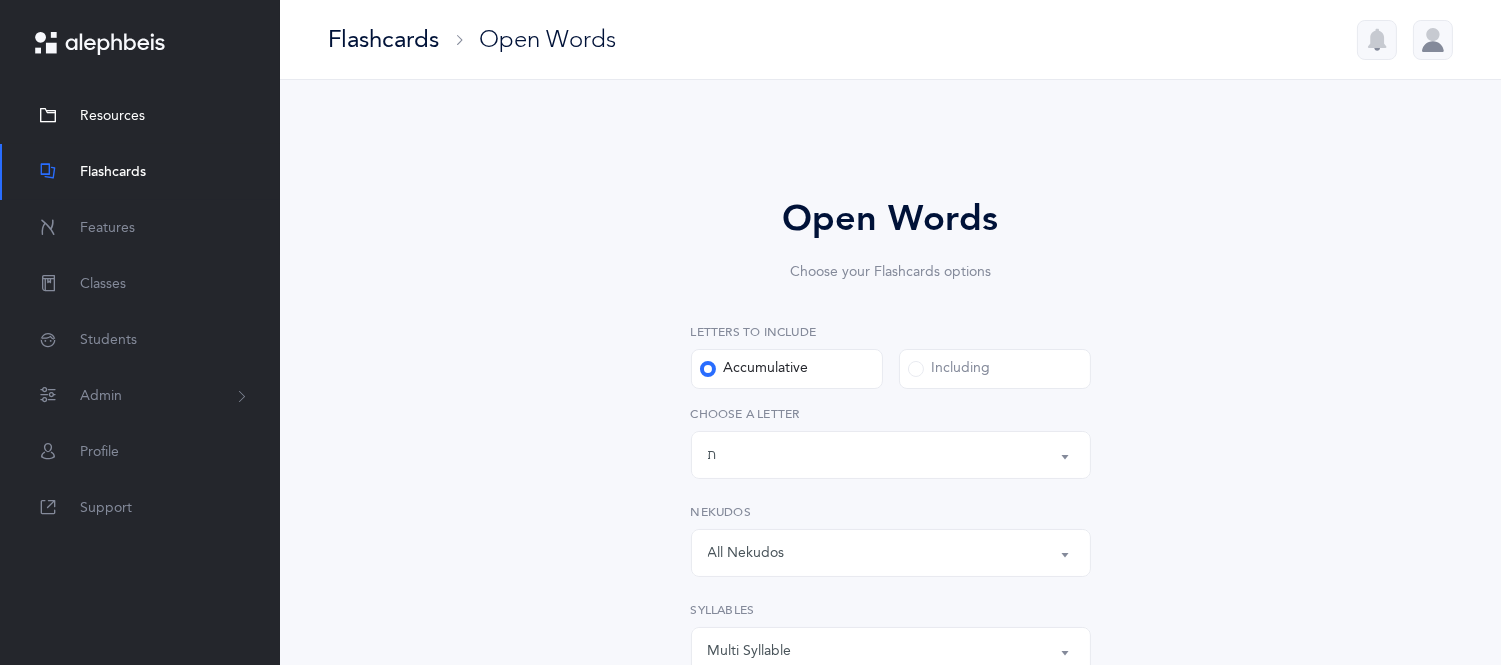 scroll, scrollTop: 7, scrollLeft: 0, axis: vertical 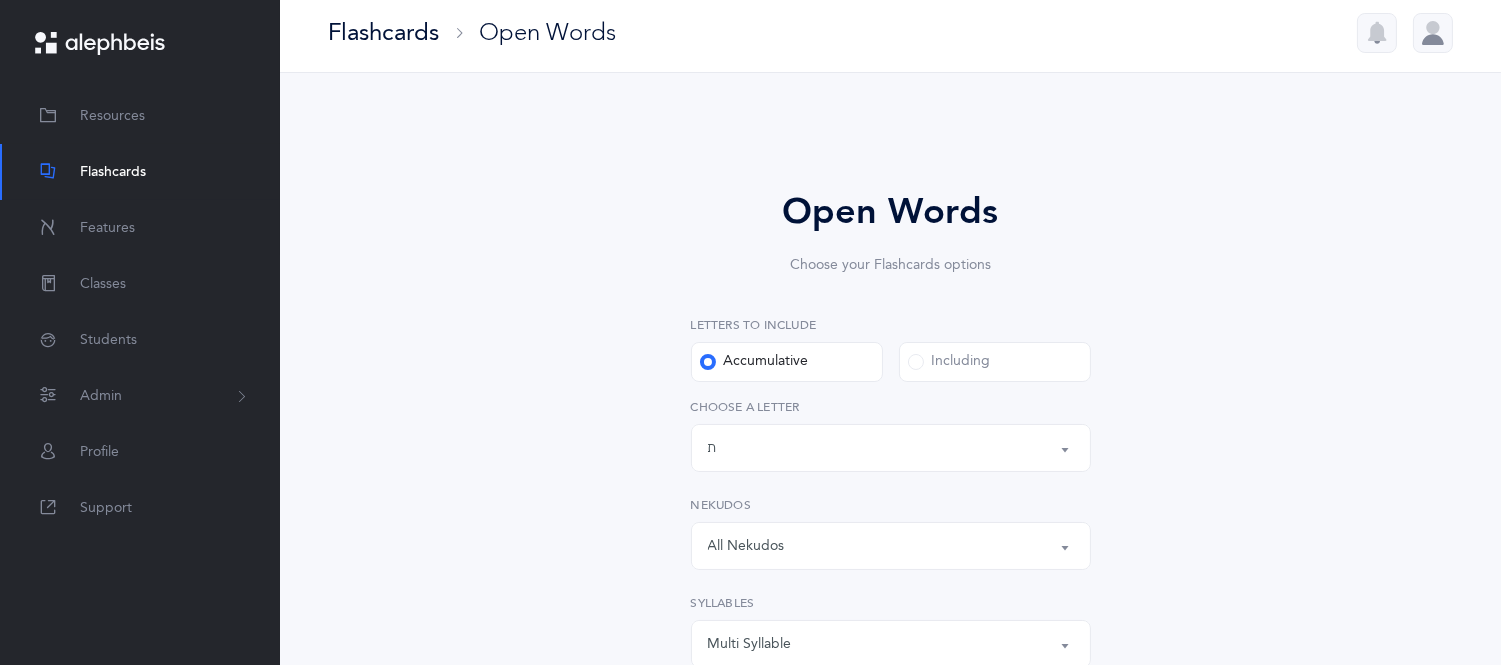 click on "Flashcards" at bounding box center (113, 172) 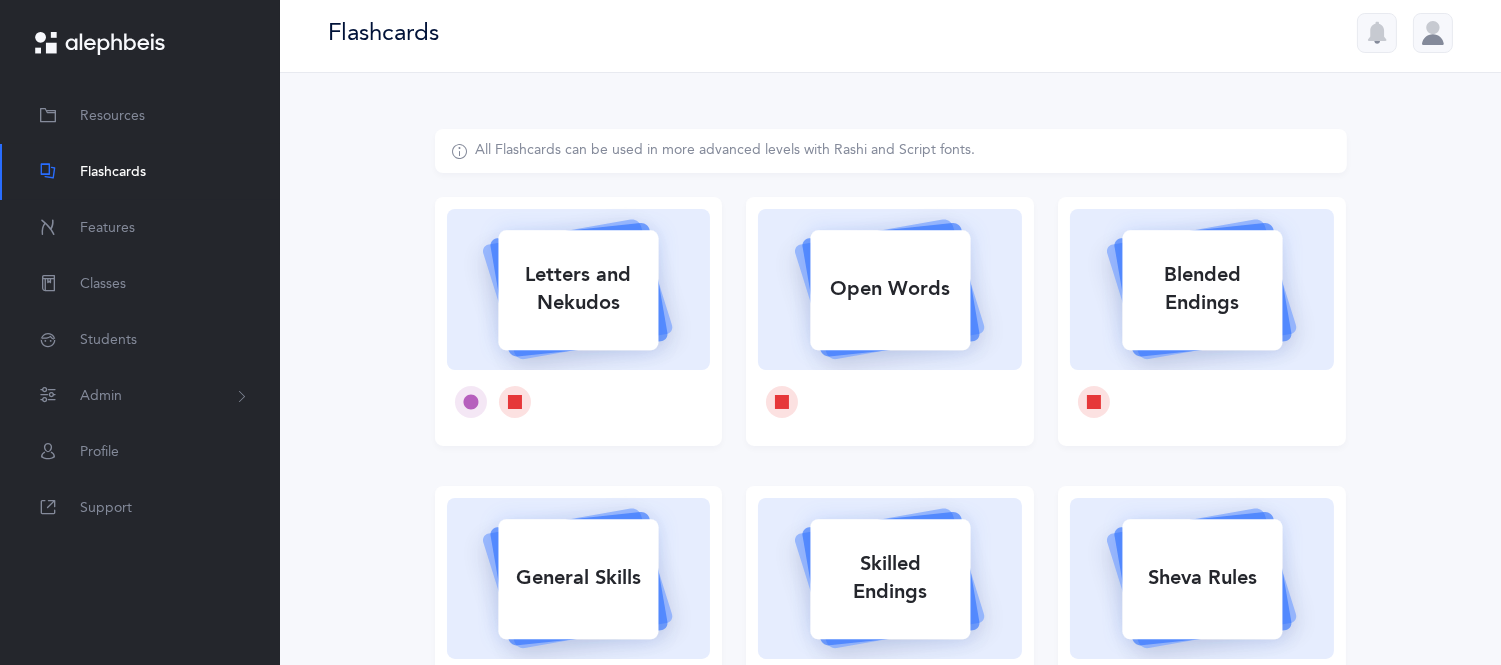click on "Sheva Rules" at bounding box center [578, 289] 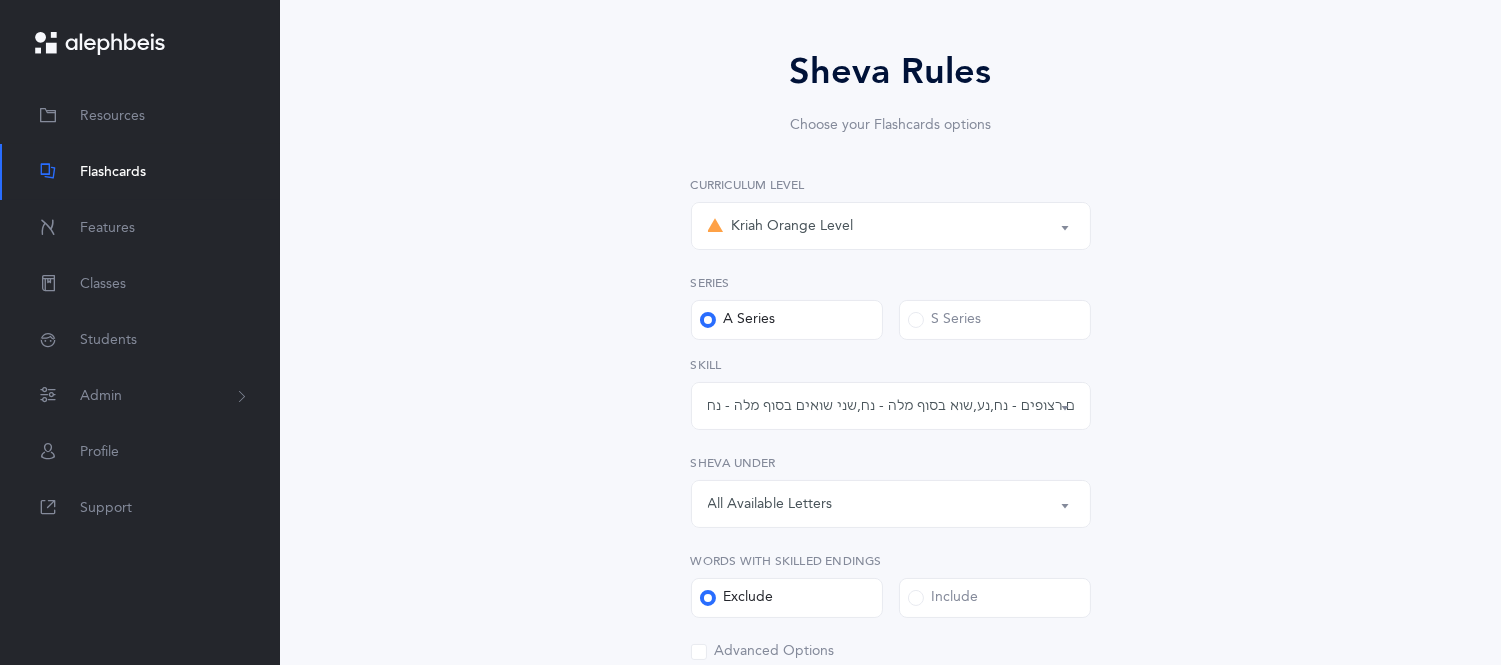 scroll, scrollTop: 192, scrollLeft: 0, axis: vertical 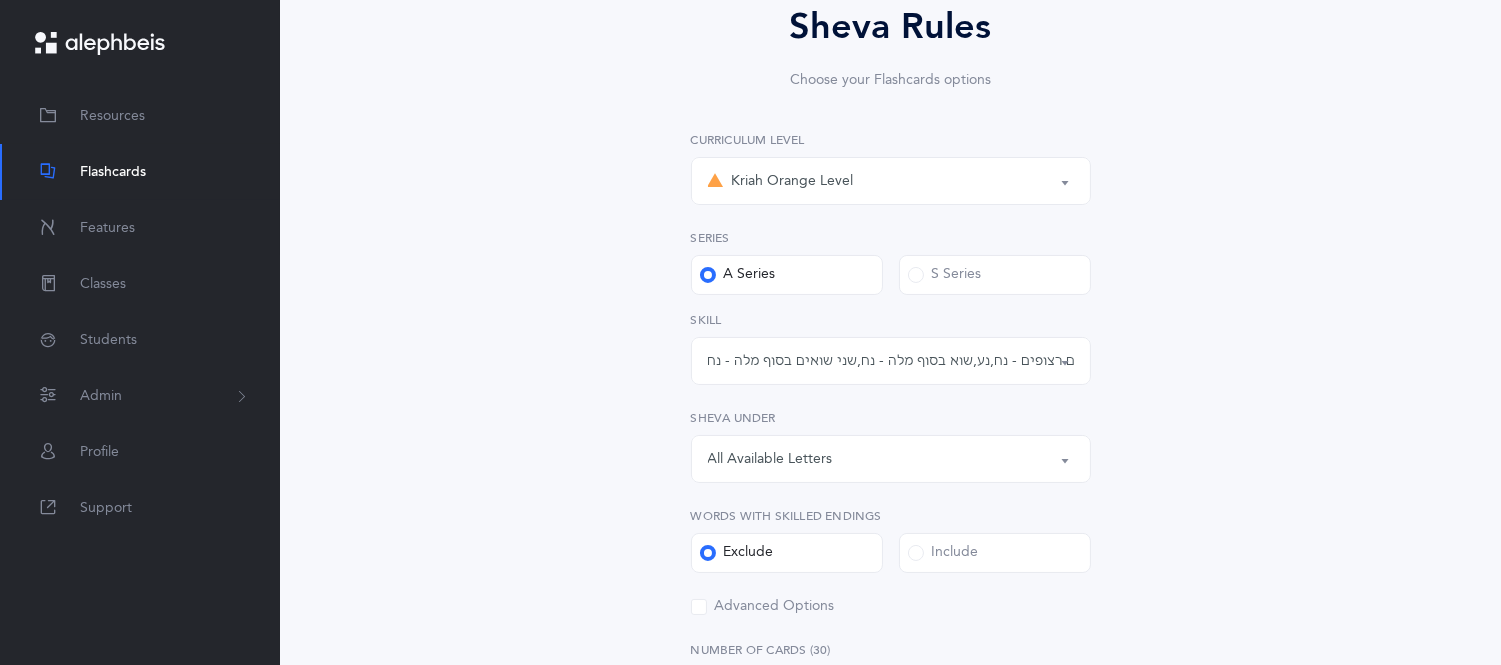 click on "שוא בראש מלה - נע ,  שוא נח באמצע מלה ,  שוא תחת א, ה, י, ע - נח ,  שני שואים רצופים - נח,נע ,  שוא בסוף מלה - נח ,  שני שואים בסוף מלה - נח" at bounding box center (891, 361) 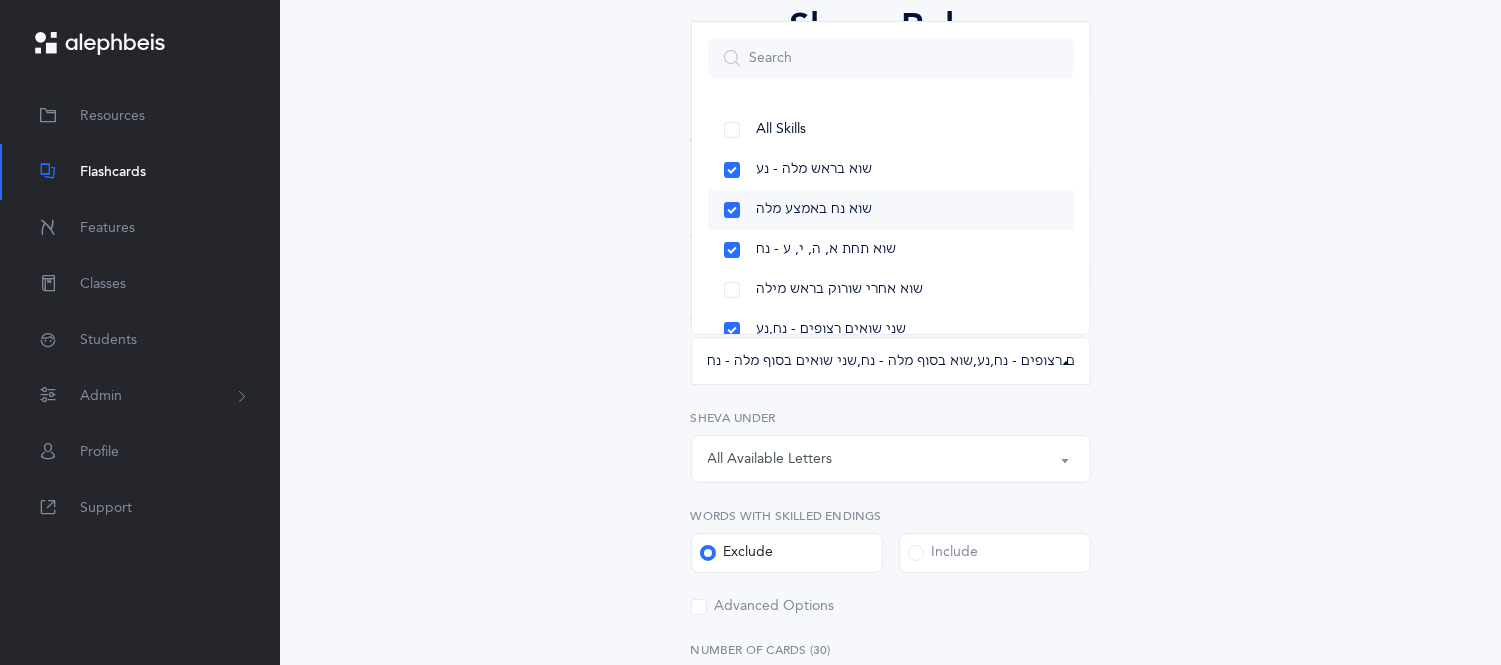 click on "שוא נח באמצע מלה" at bounding box center [891, 210] 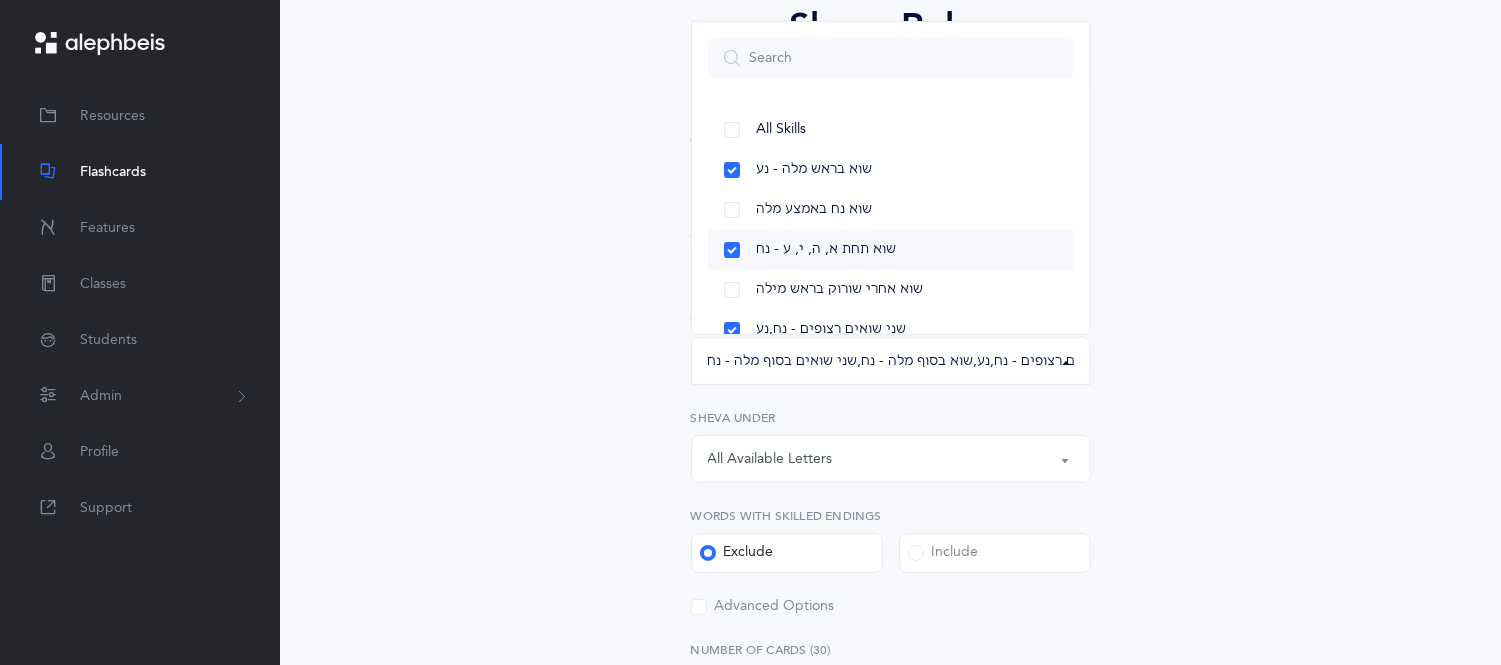 click on "שוא תחת א, ה, י, ע - נח" at bounding box center [891, 250] 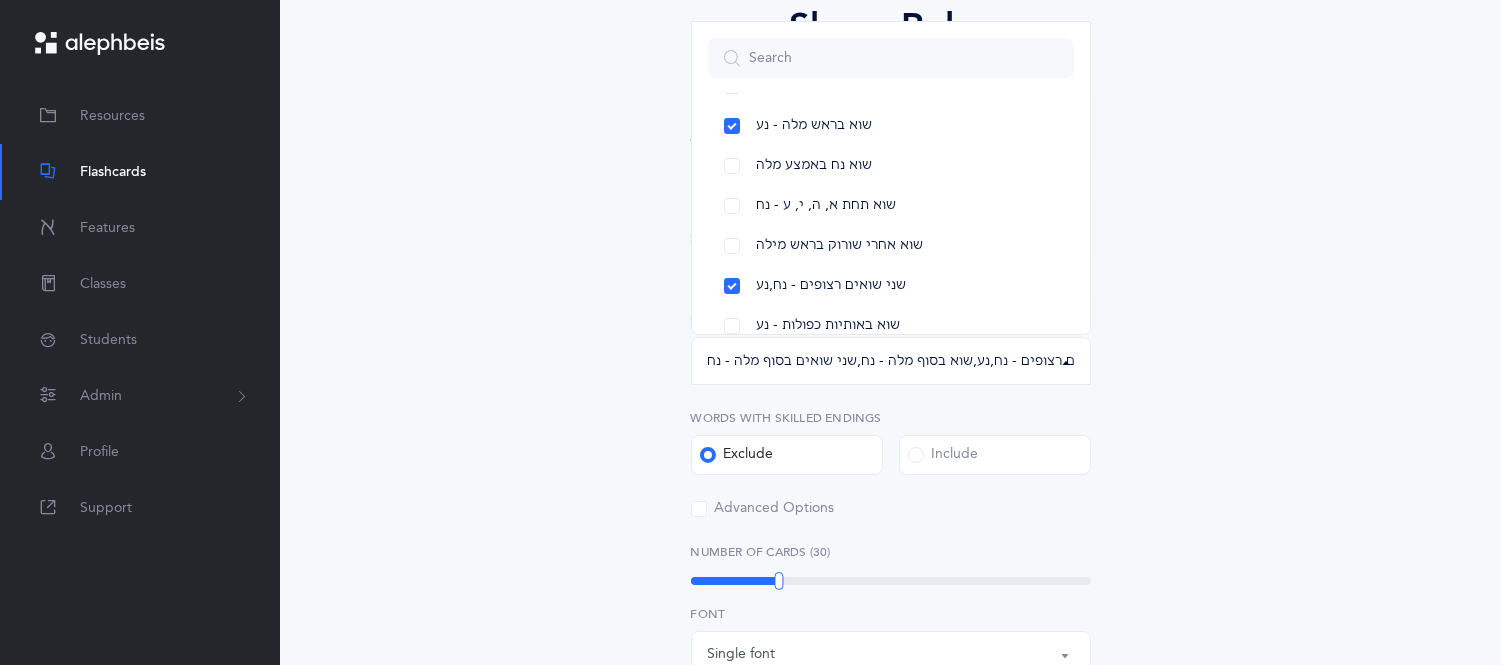 scroll, scrollTop: 103, scrollLeft: 0, axis: vertical 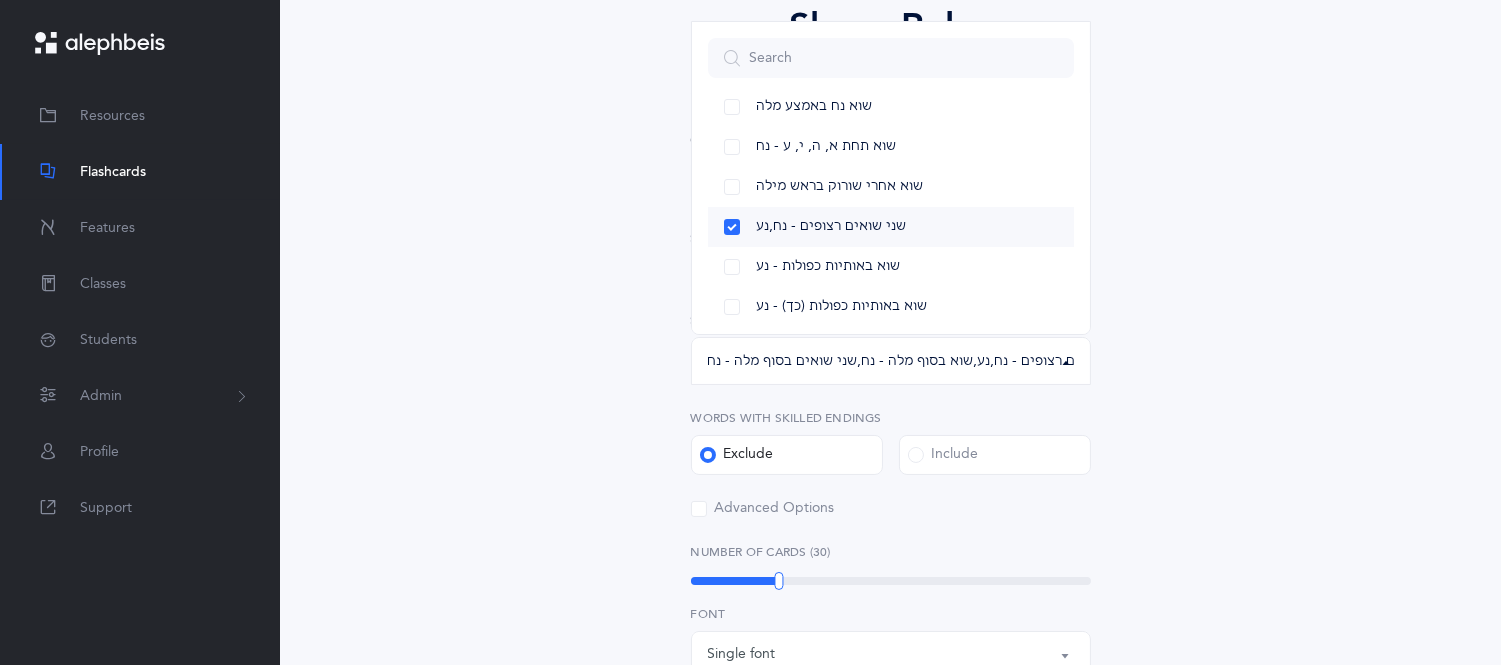click on "שני שואים רצופים - נח,נע" at bounding box center (891, 227) 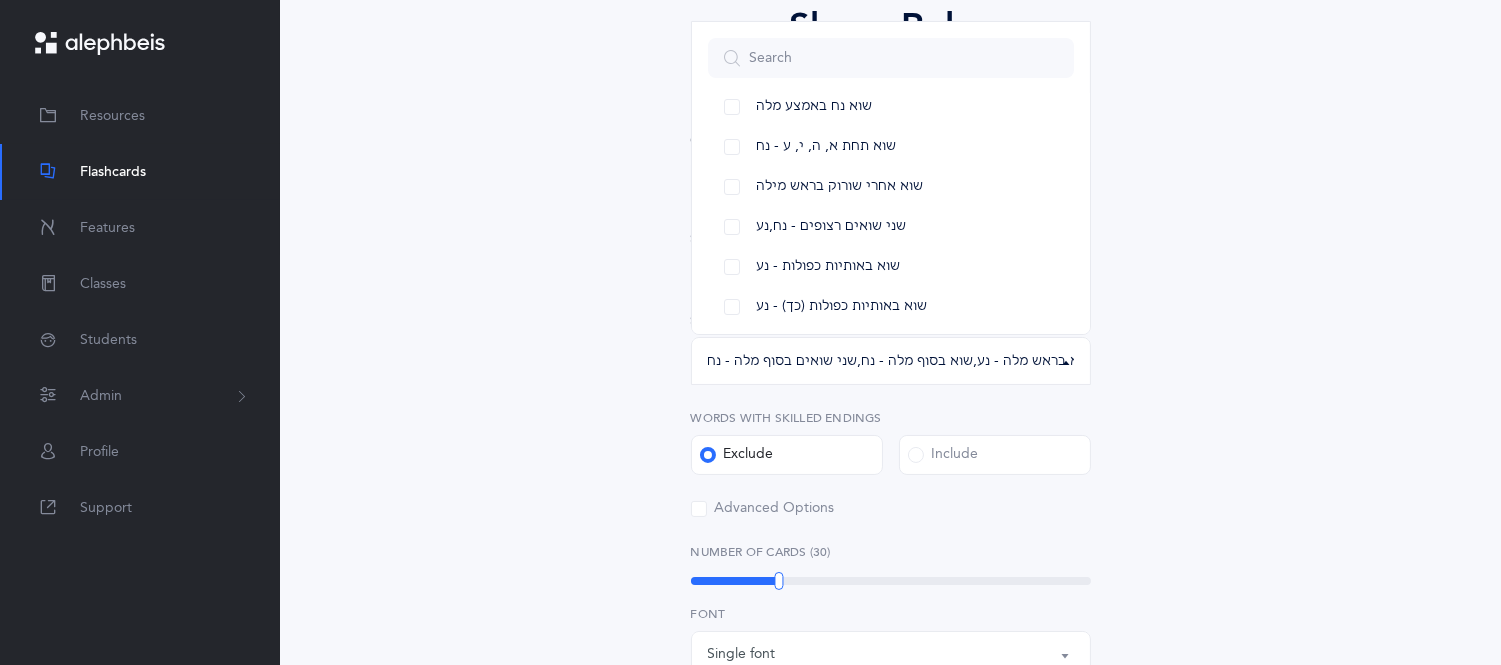 click on "All Skills
שוא בראש מלה - נע
שוא נח באמצע מלה
שוא תחת א, ה, י, ע - נח
שוא אחרי שורוק בראש מילה
שני שואים רצופים - נח,נע
שוא באותיות כפולות - נע
שוא באותיות כפולות (כך) - נע
שוא באותיות כפולות - נח
שוא באות דגושה - נע
שוא בסוף מלה - נח
שני שואים בסוף מלה - נח" at bounding box center (891, 247) 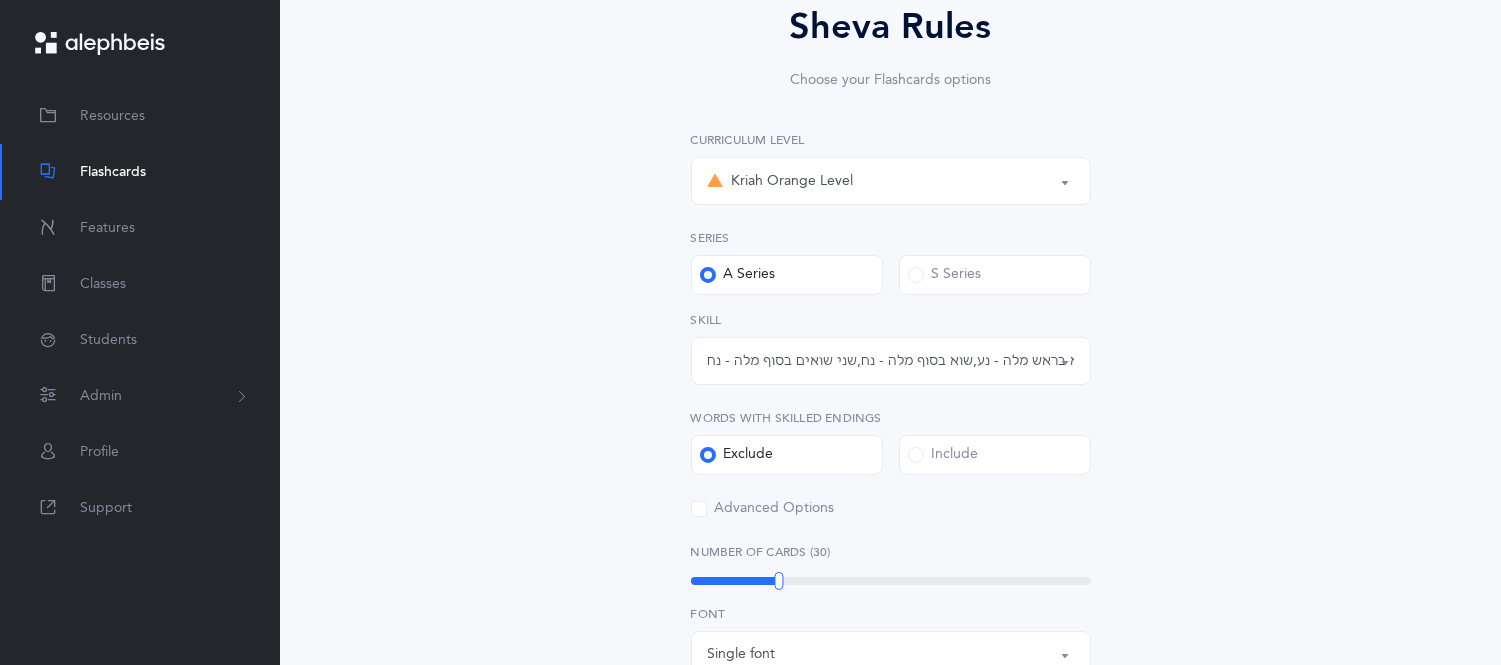 click on "Skill" at bounding box center [891, 140] 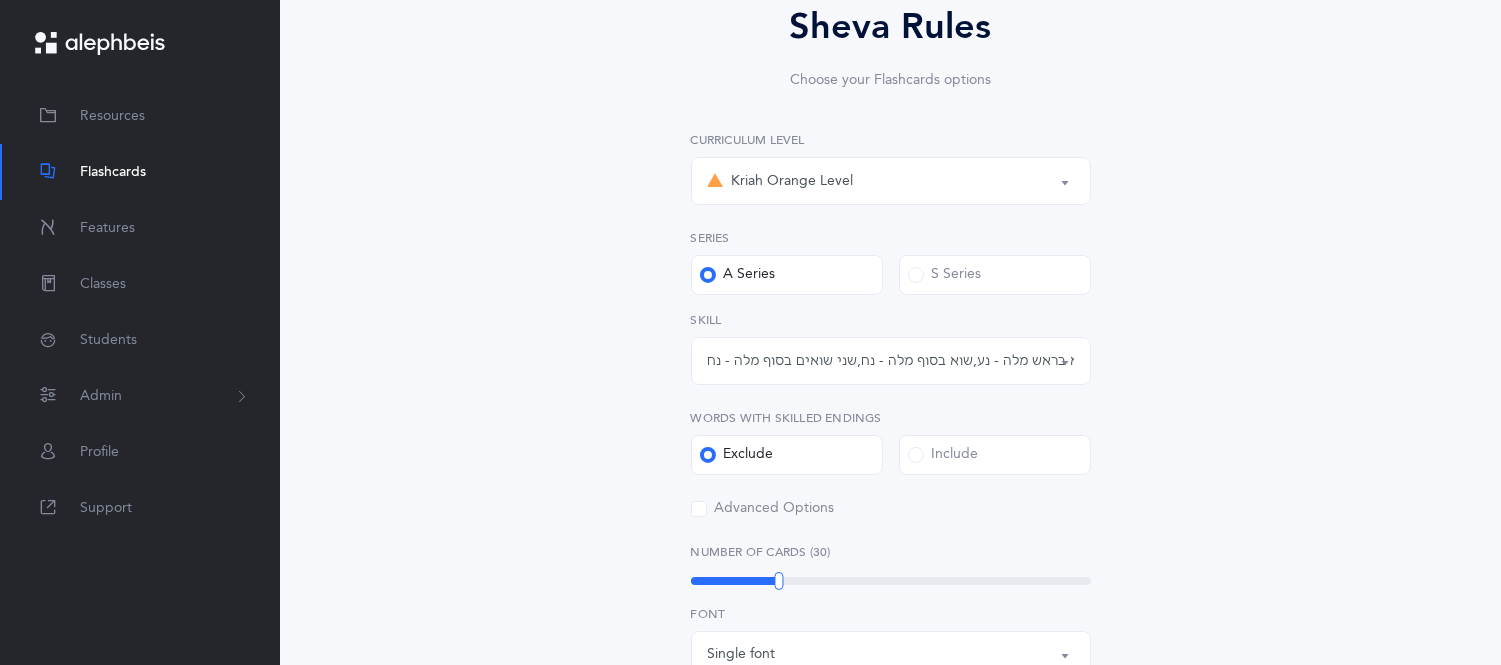 click on "שוא בראש מלה - נע ,  שוא בסוף מלה - נח ,  שני שואים בסוף מלה - נח" at bounding box center (891, 361) 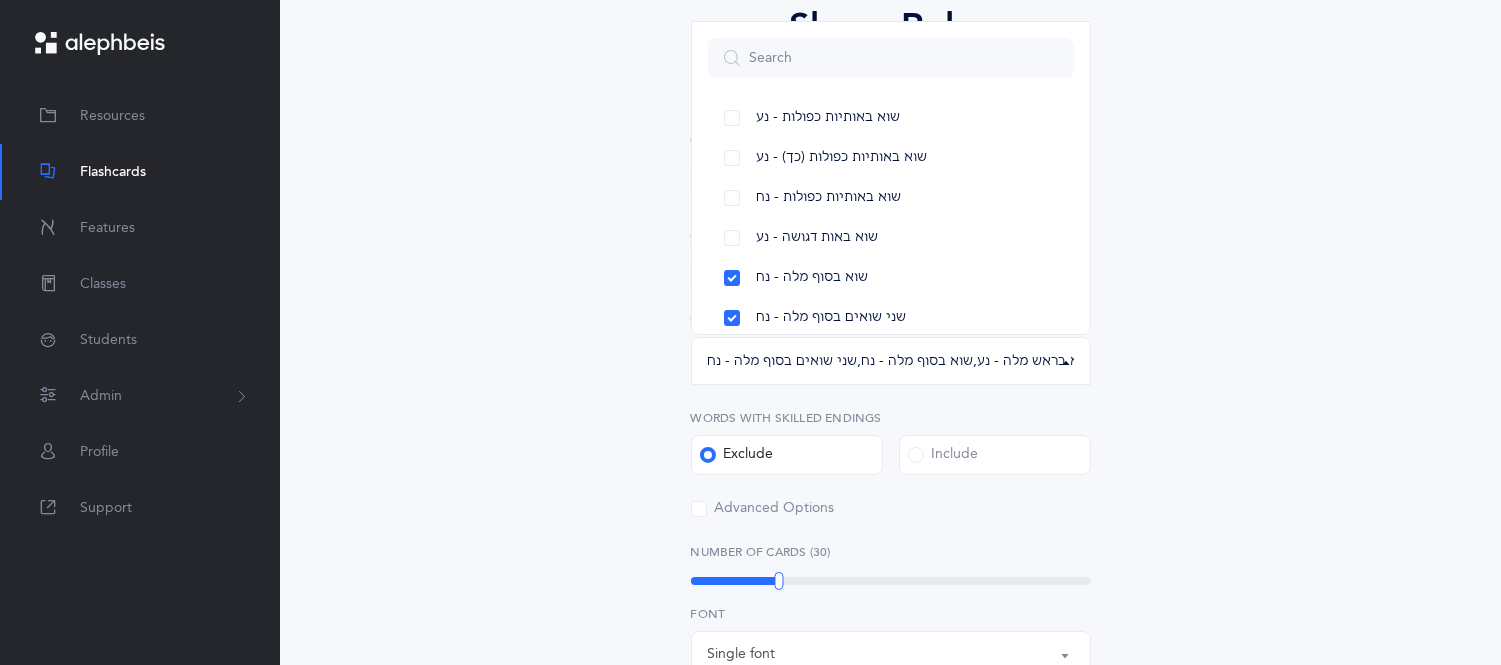 scroll, scrollTop: 272, scrollLeft: 0, axis: vertical 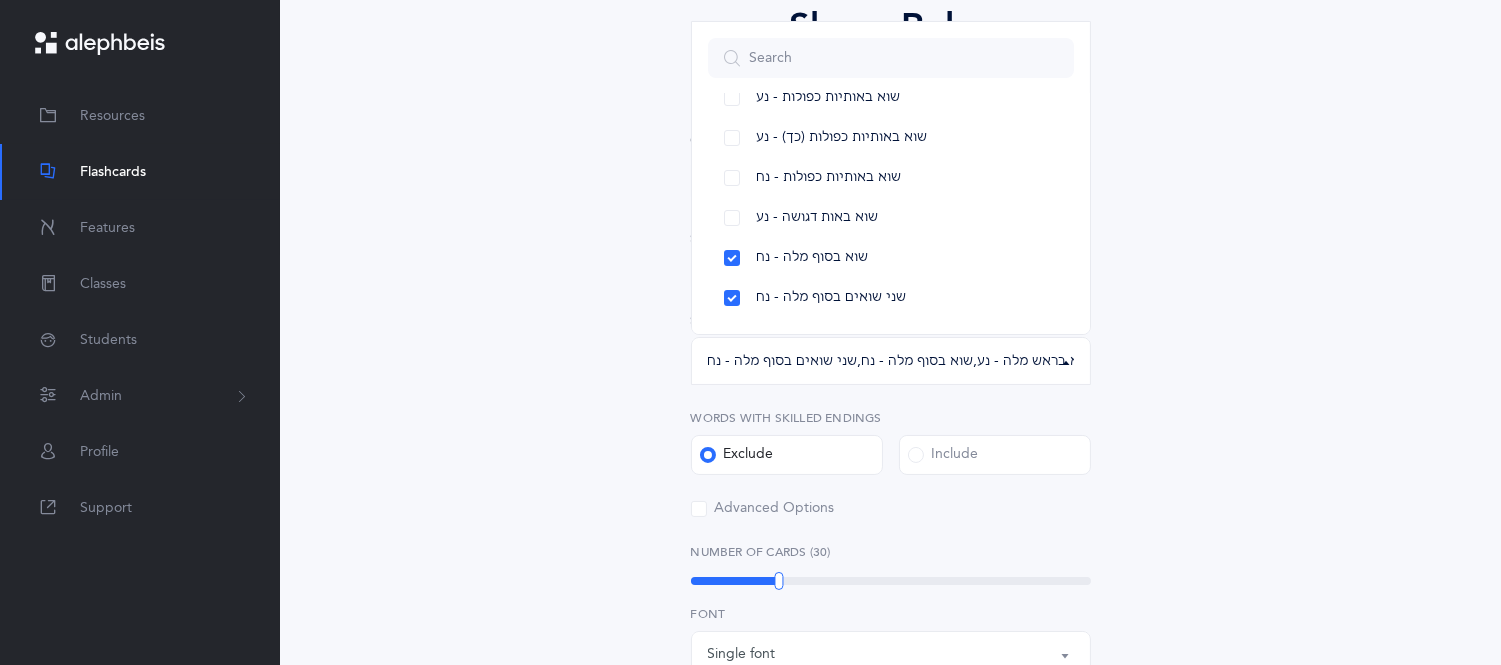 click on "Sheva Rules   Choose your Flashcards options         Kriah Red Level
Kriah Orange Level
Kriah Yellow Level
Kriah Orange Level
Curriculum Level
Series
A Series
S Series
All Skills
שוא בראש מלה - נע
שוא נח באמצע מלה
שוא תחת א, ה, י, ע - נח
שוא אחרי שורוק בראש מילה
שני שואים רצופים - נח,נע
שוא באותיות כפולות - נע
שוא באותיות כפולות (כך) - נע
שוא באותיות כפולות - נח
שוא באות דגושה - נע
שוא בסוף מלה - נח
שני שואים בסוף מלה - נח
שוא בראש מלה - נע ,  שוא בסוף מלה - נח ,  שני שואים בסוף מלה - נח
All Skills
שוא בראש מלה - נע
שוא נח באמצע מלה
שוא תחת א, ה, י, ע - נח
שוא אחרי שורוק בראש מילה
Skill" at bounding box center [891, 590] 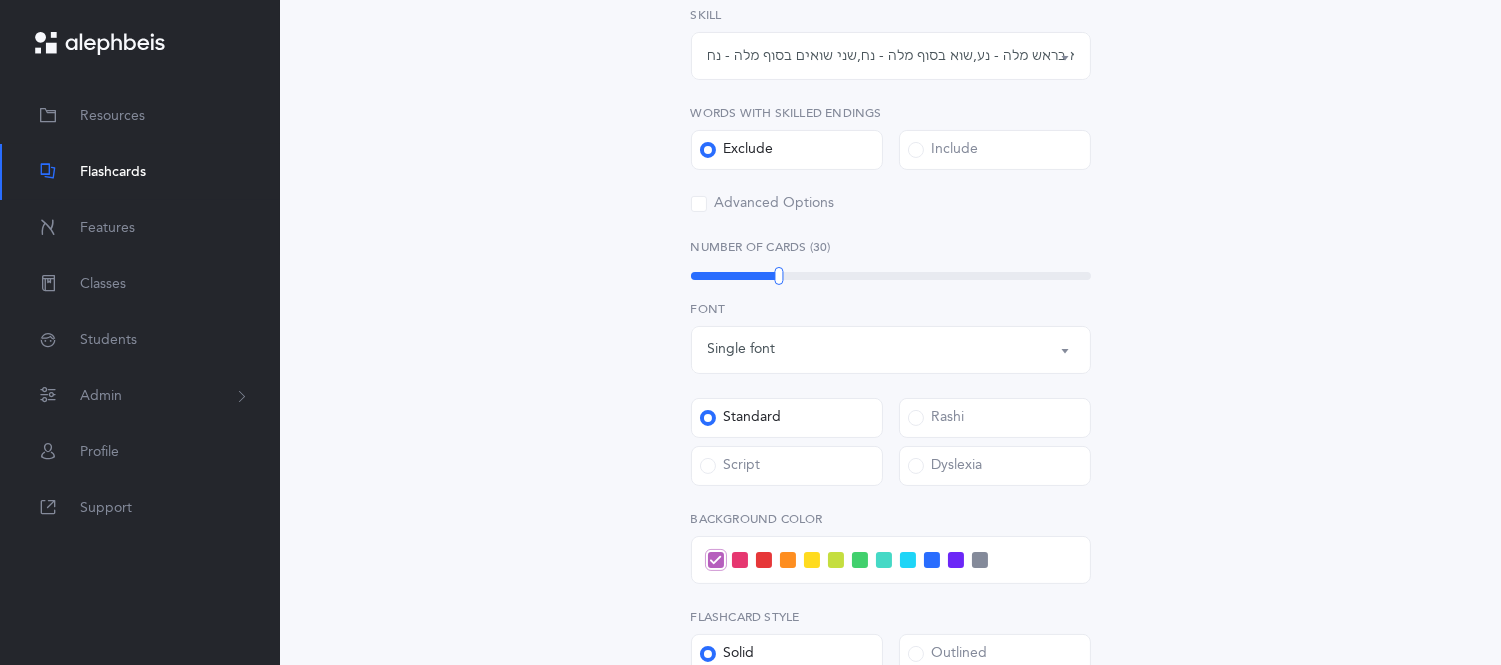 scroll, scrollTop: 503, scrollLeft: 0, axis: vertical 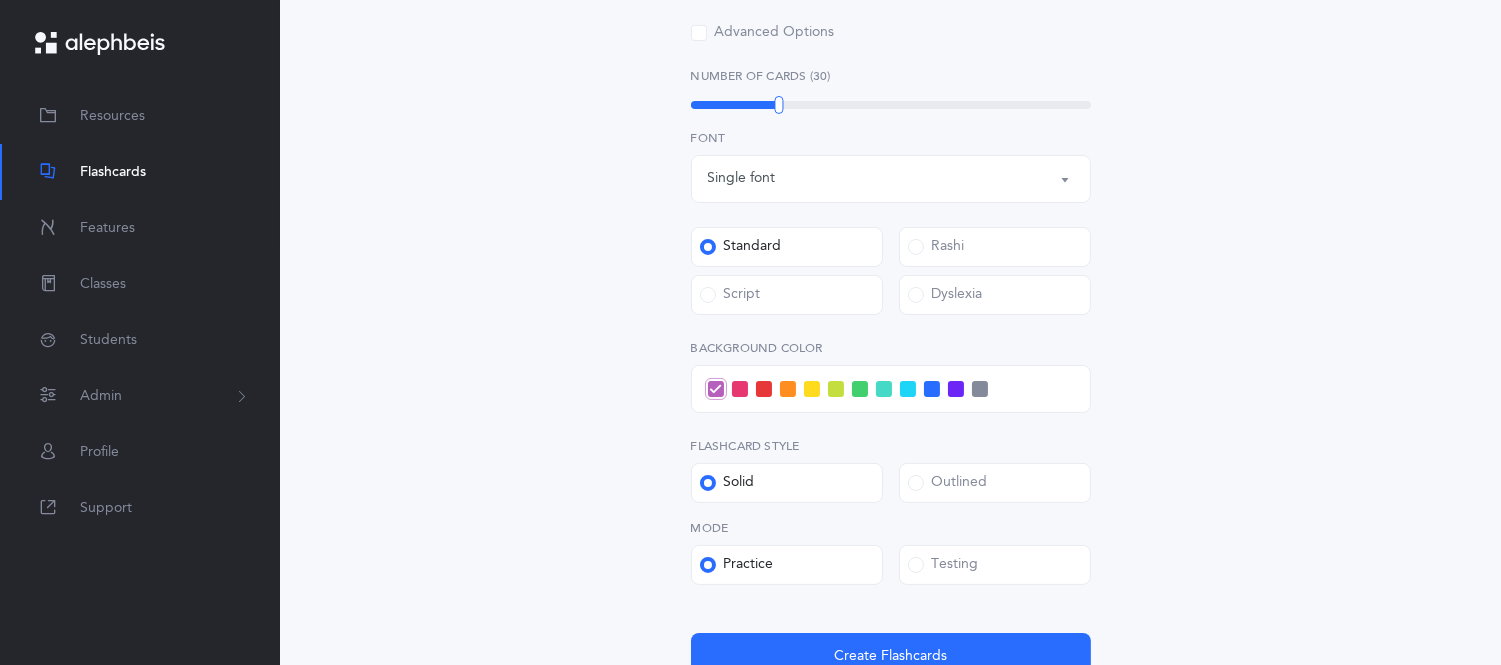 click on "Sheva Rules   Choose your Flashcards options         Kriah Red Level
Kriah Orange Level
Kriah Yellow Level
Kriah Orange Level
Curriculum Level
Series
A Series
S Series
All Skills
שוא בראש מלה - נע
שוא נח באמצע מלה
שוא תחת א, ה, י, ע - נח
שוא אחרי שורוק בראש מילה
שני שואים רצופים - נח,נע
שוא באותיות כפולות - נע
שוא באותיות כפולות (כך) - נע
שוא באותיות כפולות - נח
שוא באות דגושה - נע
שוא בסוף מלה - נח
שני שואים בסוף מלה - נח
שוא בראש מלה - נע ,  שוא בסוף מלה - נח ,  שני שואים בסוף מלה - נח
All Skills
שוא בראש מלה - נע
שוא נח באמצע מלה
שוא תחת א, ה, י, ע - נח
שוא אחרי שורוק בראש מילה
Skill" at bounding box center [891, 114] 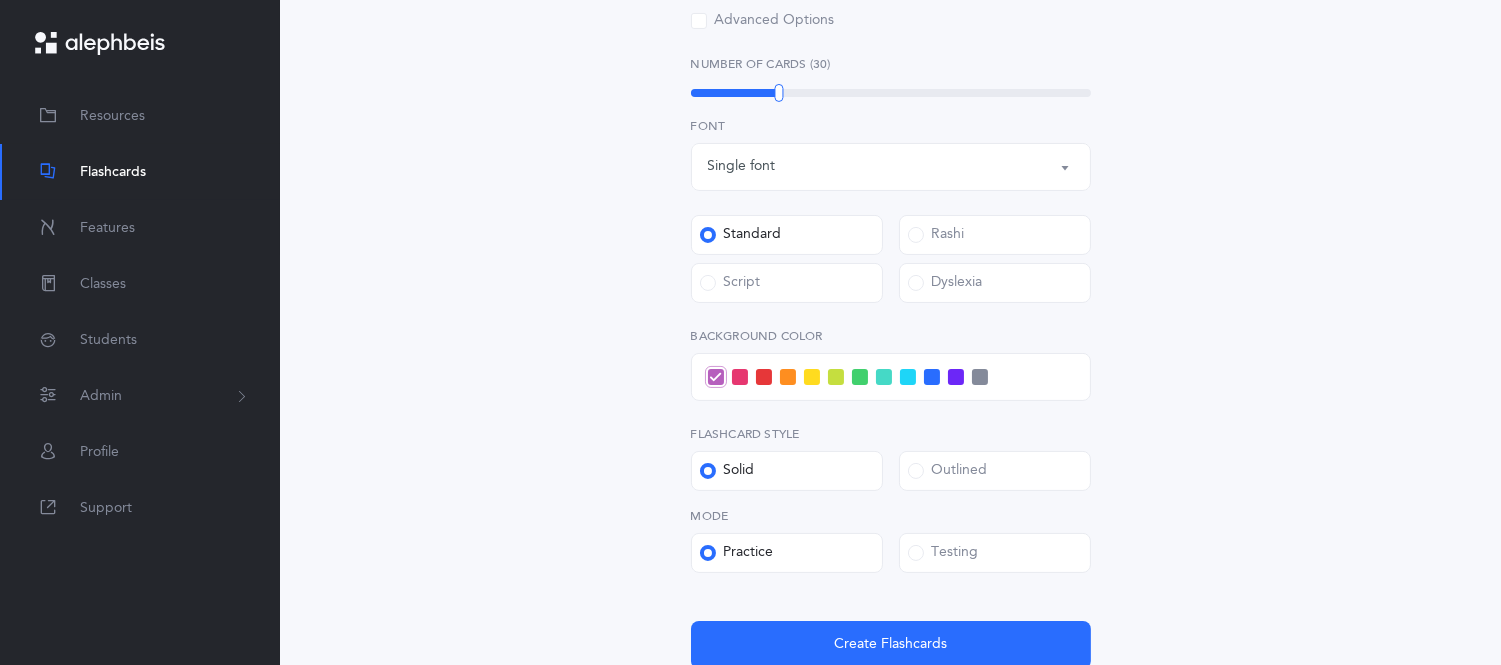 scroll, scrollTop: 681, scrollLeft: 0, axis: vertical 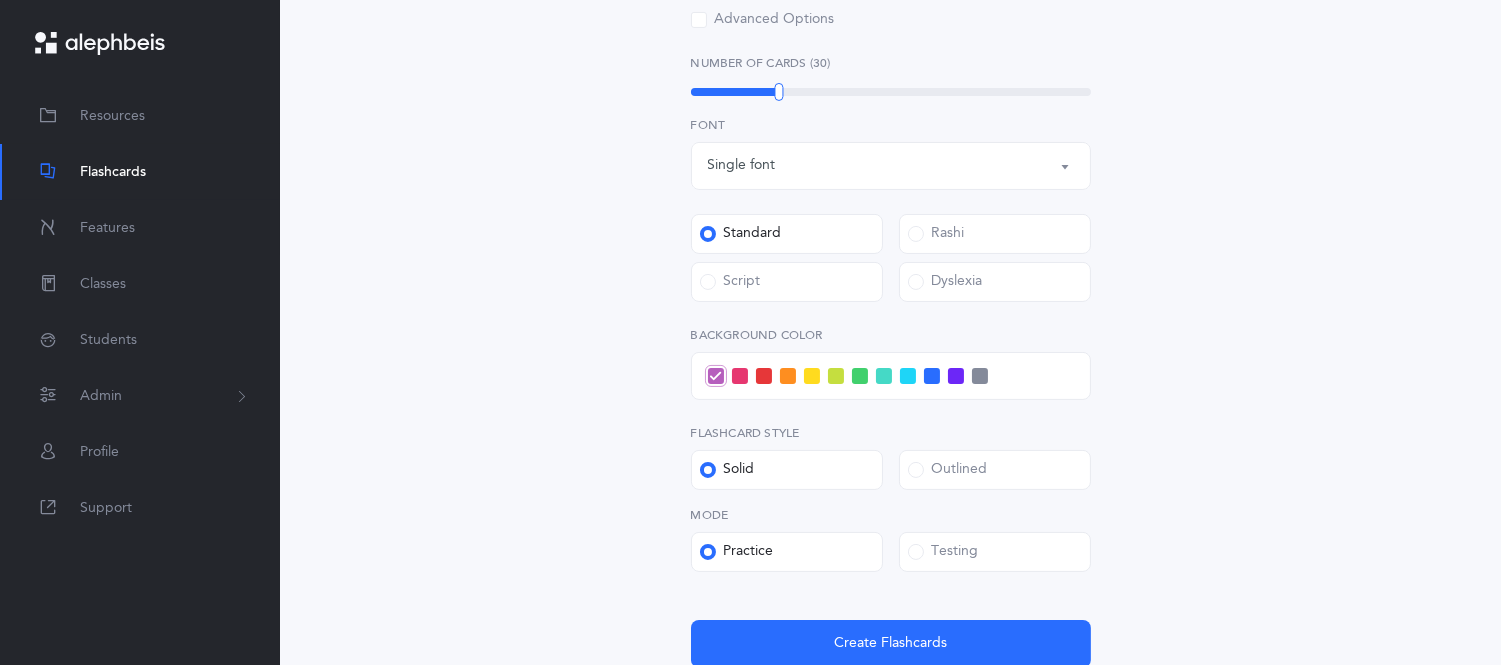 click on "Sheva Rules   Choose your Flashcards options         Kriah Red Level
Kriah Orange Level
Kriah Yellow Level
Kriah Orange Level
Curriculum Level
Series
A Series
S Series
All Skills
שוא בראש מלה - נע
שוא נח באמצע מלה
שוא תחת א, ה, י, ע - נח
שוא אחרי שורוק בראש מילה
שני שואים רצופים - נח,נע
שוא באותיות כפולות - נע
שוא באותיות כפולות (כך) - נע
שוא באותיות כפולות - נח
שוא באות דגושה - נע
שוא בסוף מלה - נח
שני שואים בסוף מלה - נח
שוא בראש מלה - נע ,  שוא בסוף מלה - נח ,  שני שואים בסוף מלה - נח
All Skills
שוא בראש מלה - נע
שוא נח באמצע מלה
שוא תחת א, ה, י, ע - נח
שוא אחרי שורוק בראש מילה
Skill" at bounding box center (891, 101) 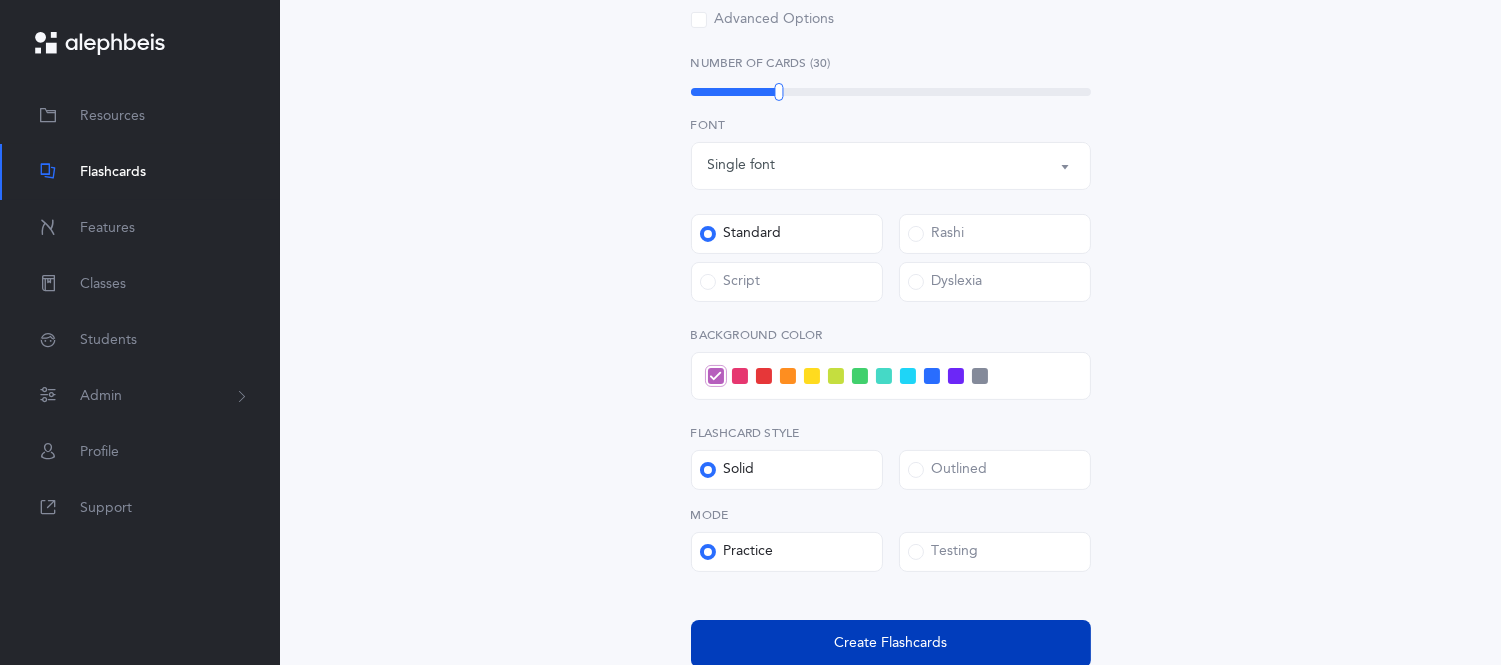 click on "Create Flashcards" at bounding box center [890, 643] 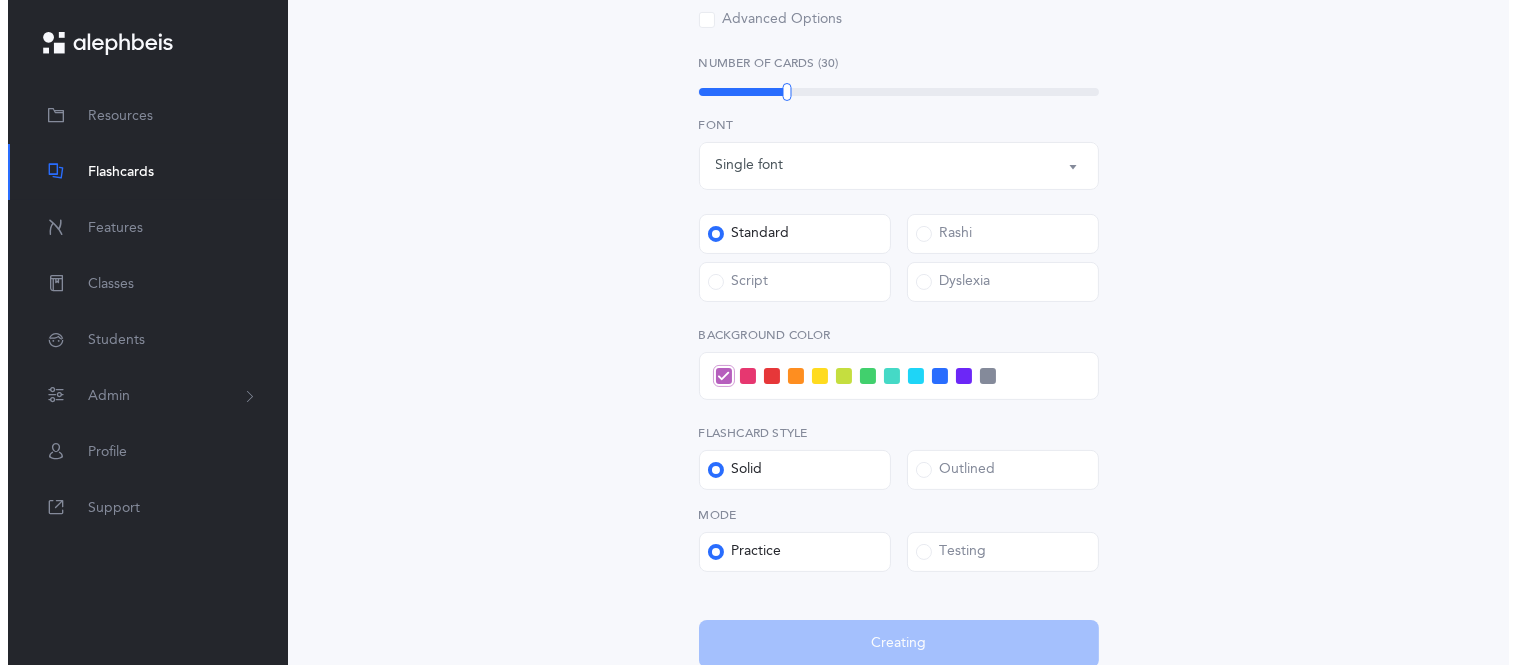scroll, scrollTop: 0, scrollLeft: 0, axis: both 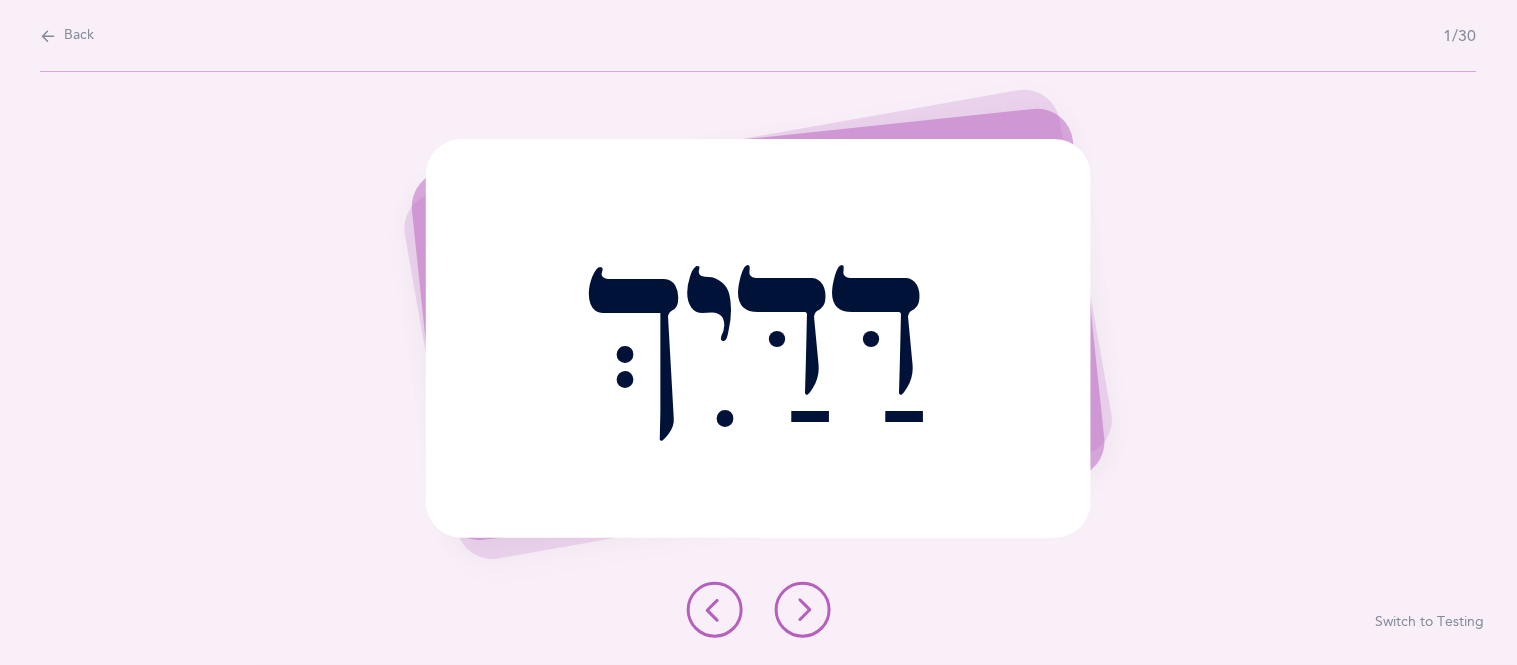 click at bounding box center (803, 610) 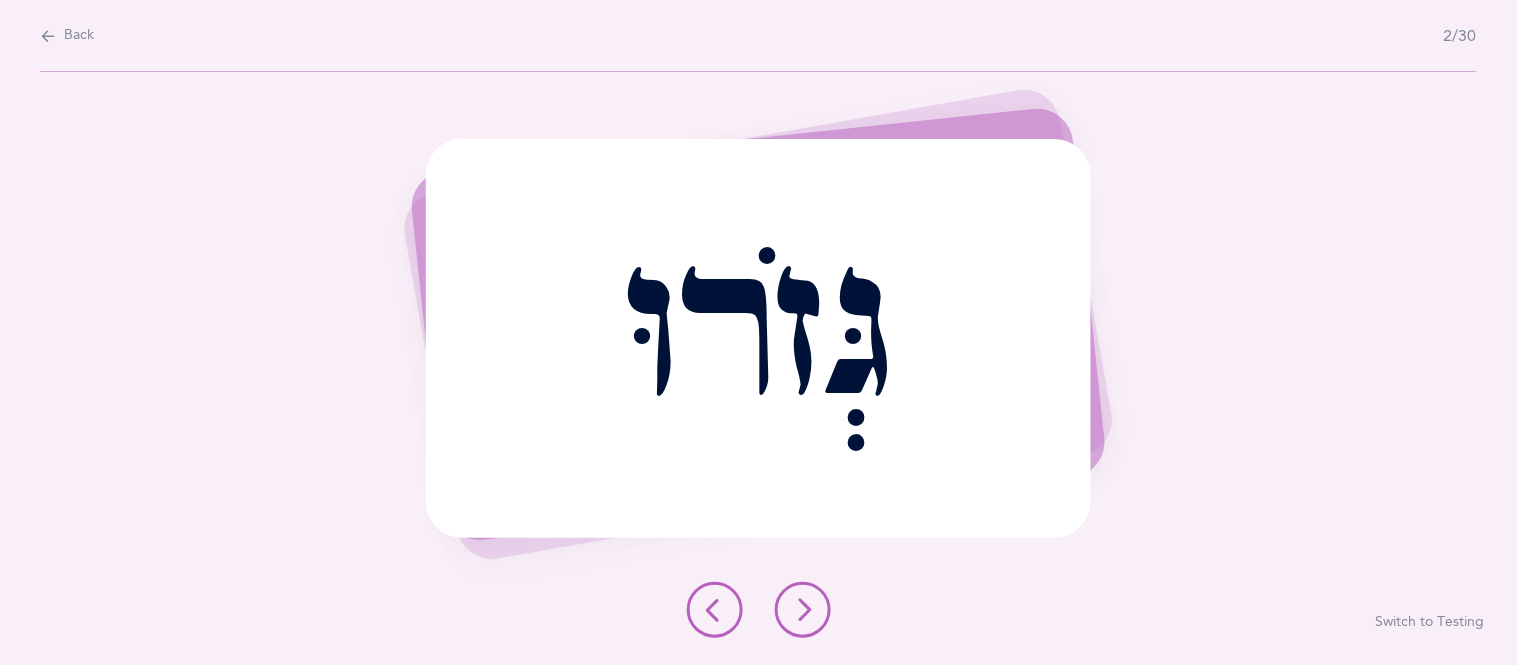click at bounding box center (803, 610) 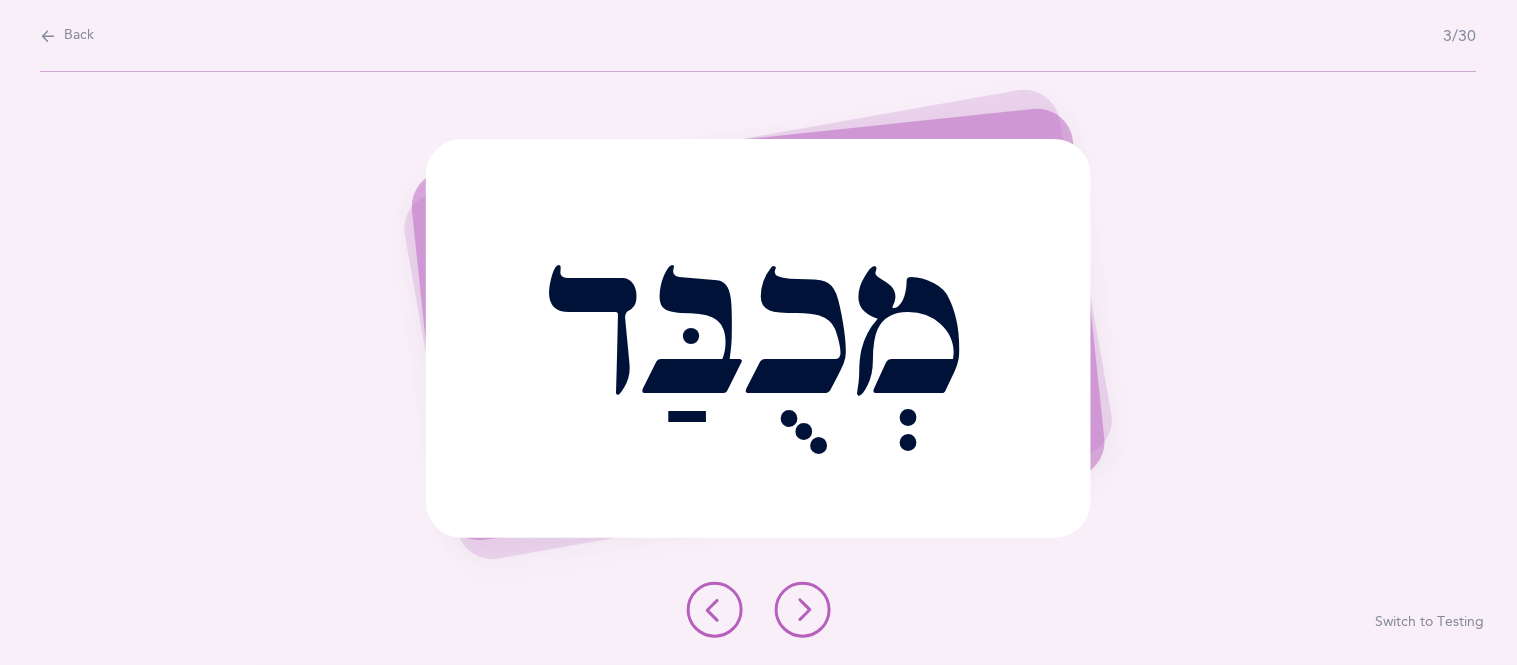 click on "מְכֻבַּד" at bounding box center (758, 338) 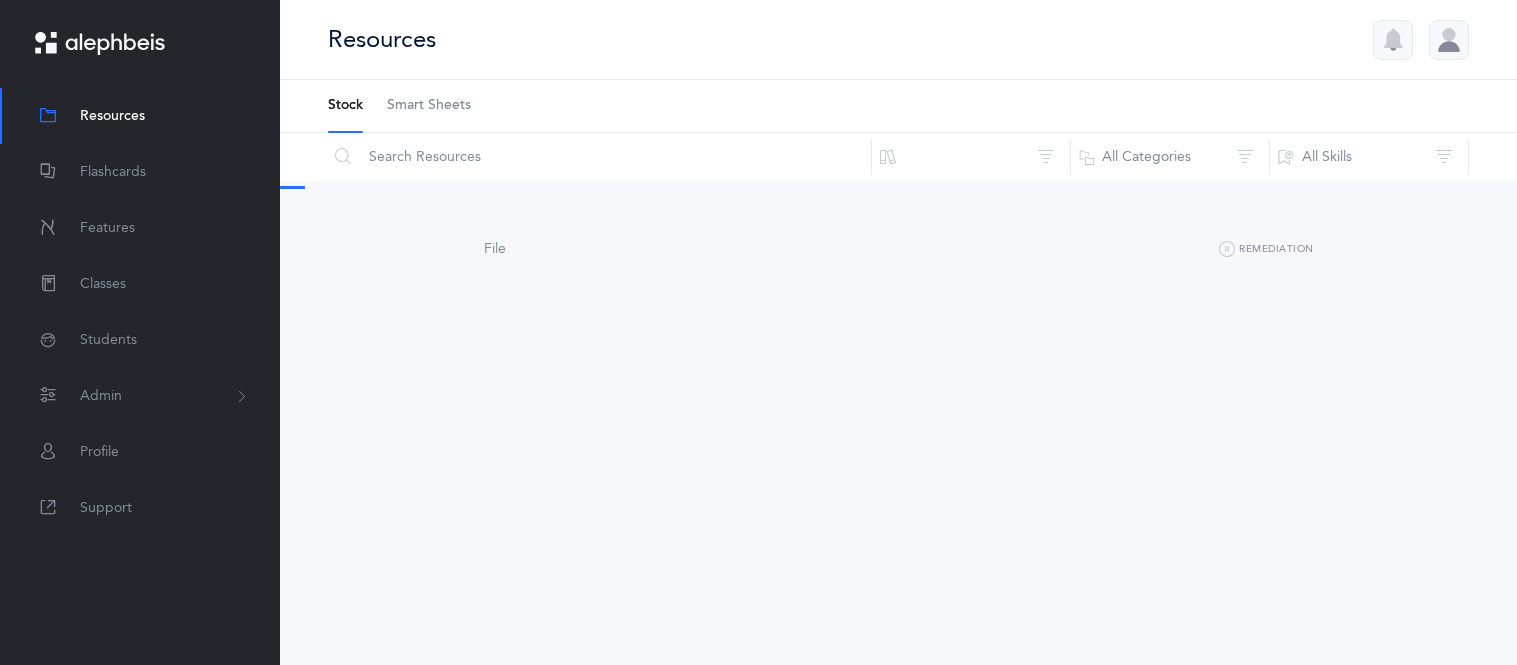 scroll, scrollTop: 0, scrollLeft: 0, axis: both 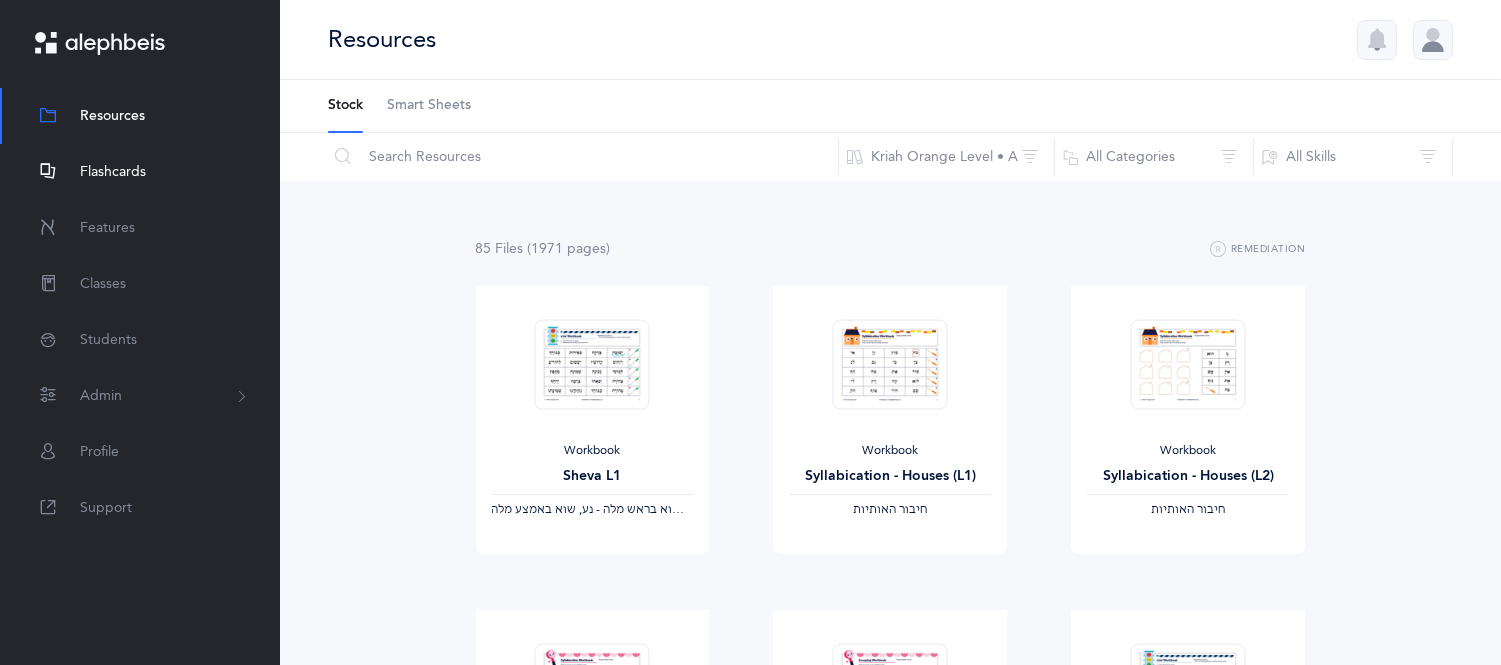 click on "Flashcards" at bounding box center [113, 172] 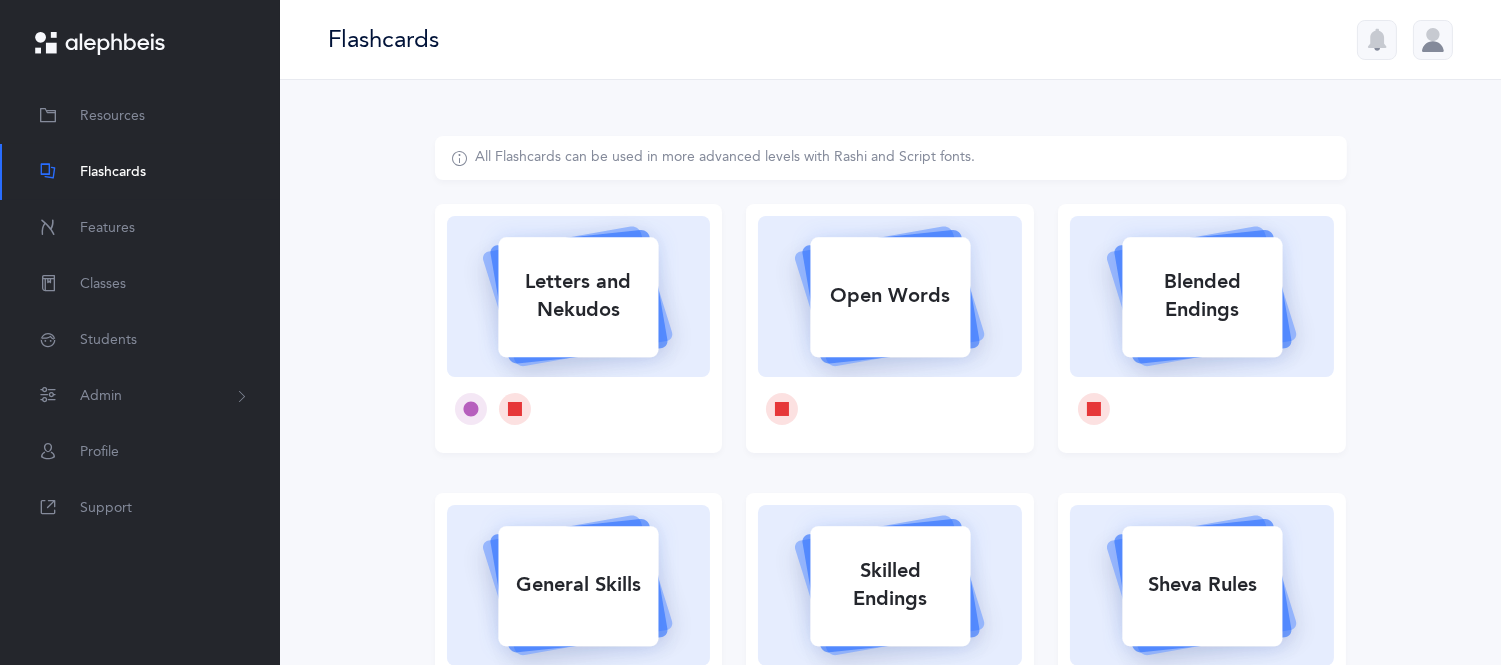 click on "Sheva Rules" at bounding box center [578, 296] 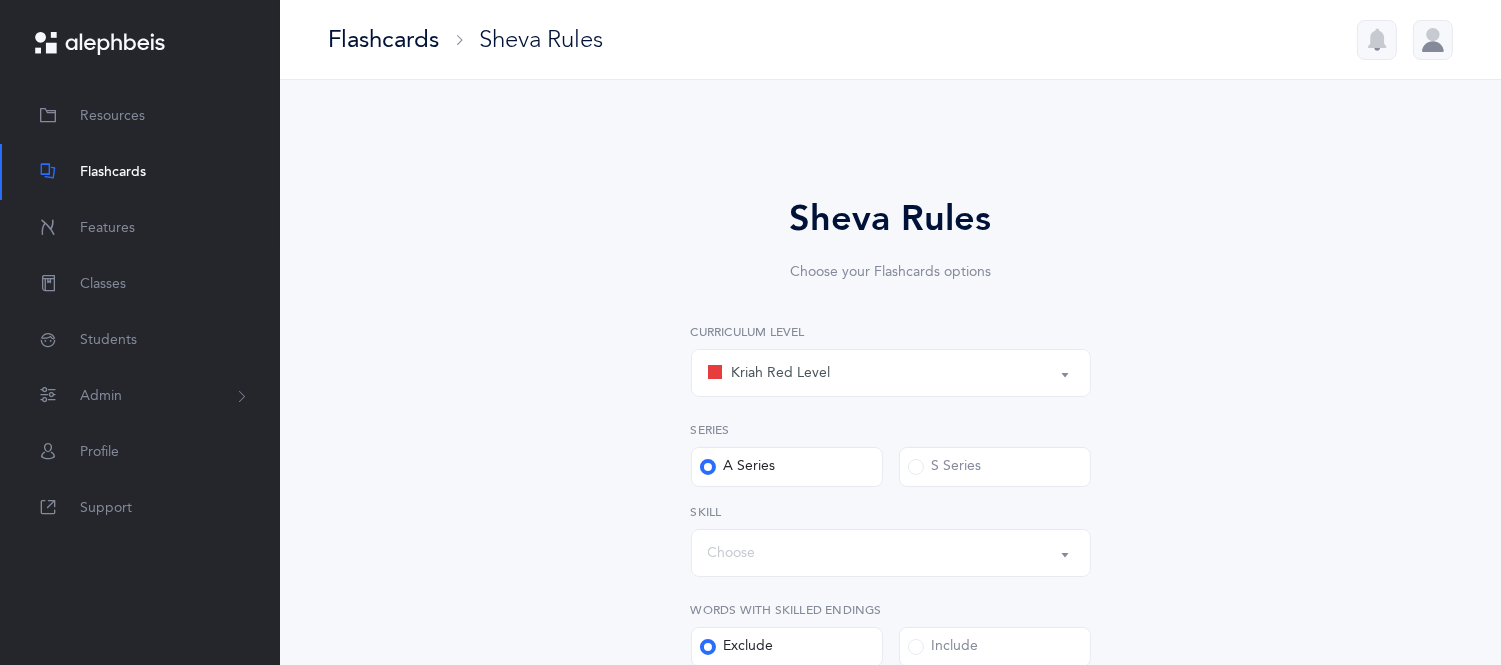 click on "Kriah Red Level" at bounding box center (891, 373) 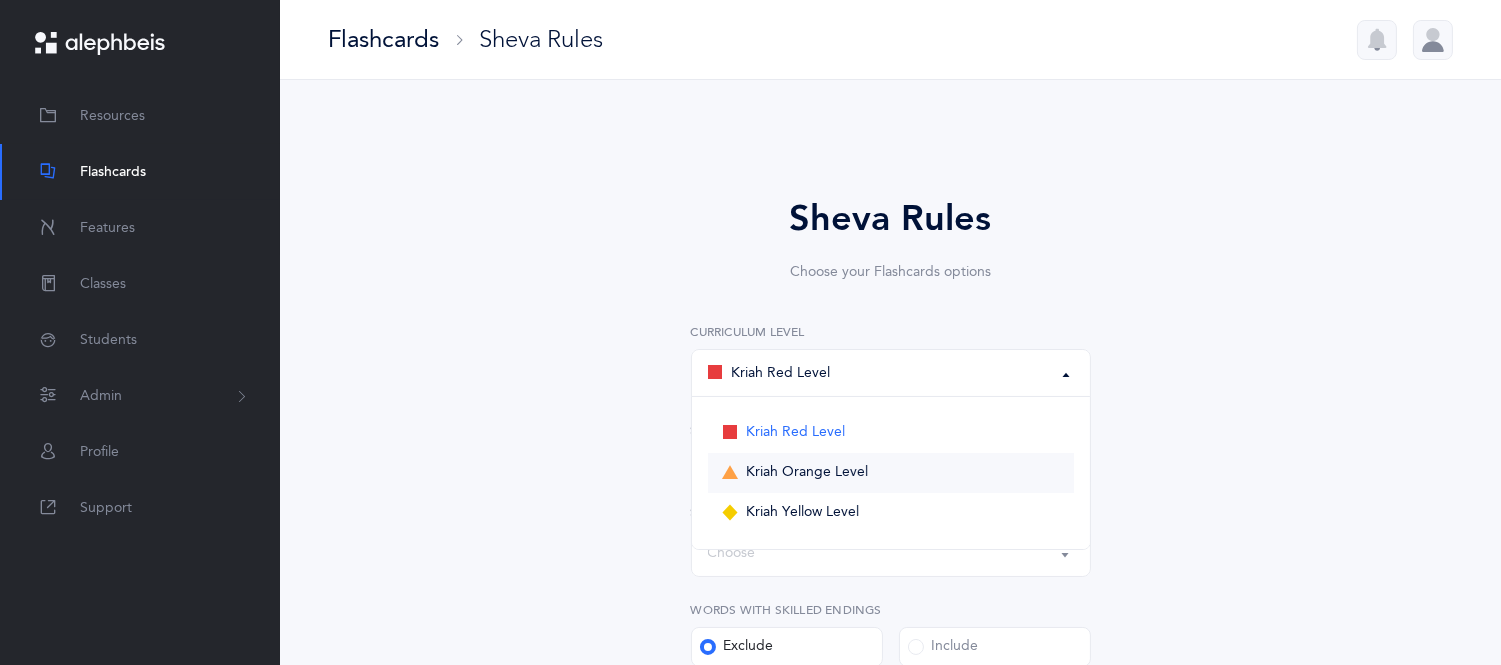 click on "Kriah Orange Level" at bounding box center (891, 473) 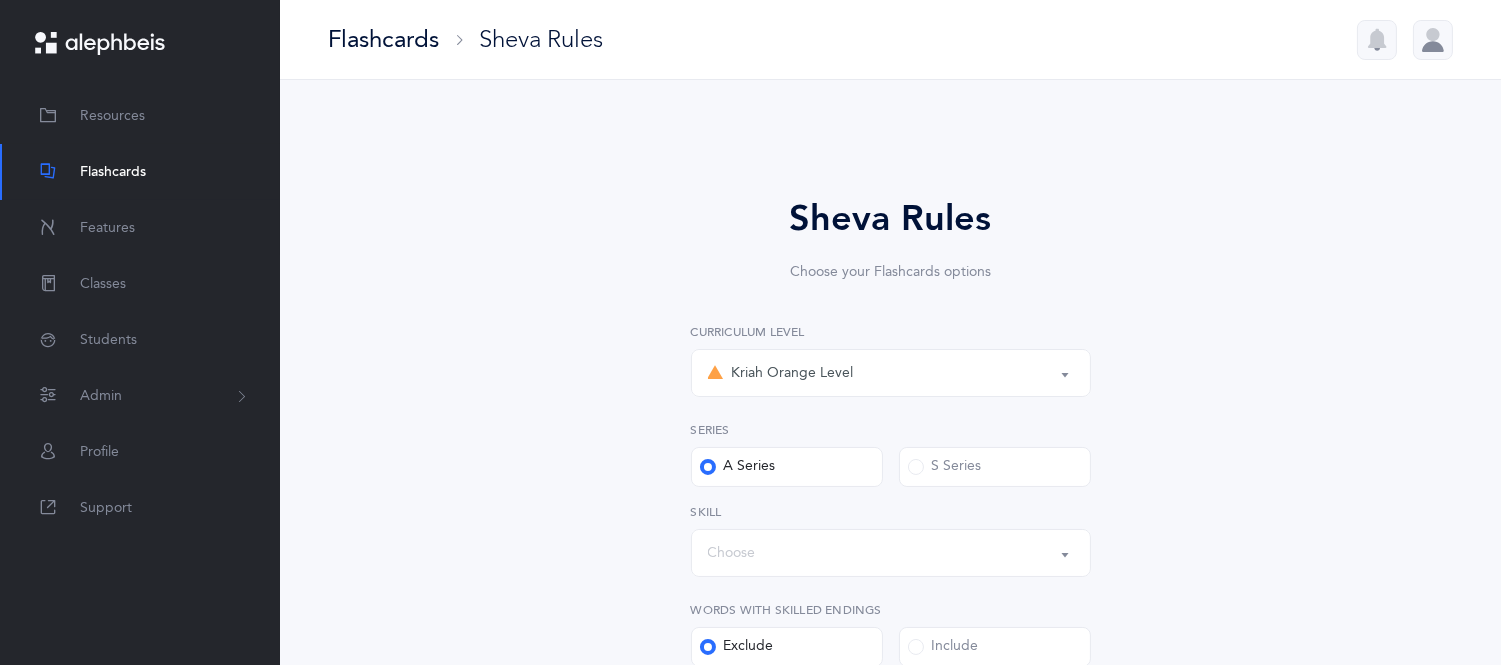 click on "Sheva Rules   Choose your Flashcards options         Kriah Red Level
Kriah Orange Level
Kriah Yellow Level
Kriah Orange Level     Kriah Red Level
Kriah Orange Level
Kriah Yellow Level
Curriculum Level
Series
A Series
S Series
All Skills
שוא בראש מלה - נע
שוא נח באמצע מלה
שוא תחת א, ה, י, ע - נח
שוא אחרי שורוק בראש מילה
שני שואים רצופים - נח,נע
שוא באותיות כפולות - נע
שוא באותיות כפולות (כך) - נע
שוא באותיות כפולות - נח
שוא באות דגושה - נע
שוא בסוף מלה - נח
שני שואים בסוף מלה - נח
Choose
All Skills
שוא בראש מלה - נע
שוא נח באמצע מלה
שוא תחת א, ה, י, ע - נח
שוא אחרי שורוק בראש מילה
שני שואים רצופים - נח,נע" at bounding box center (891, 782) 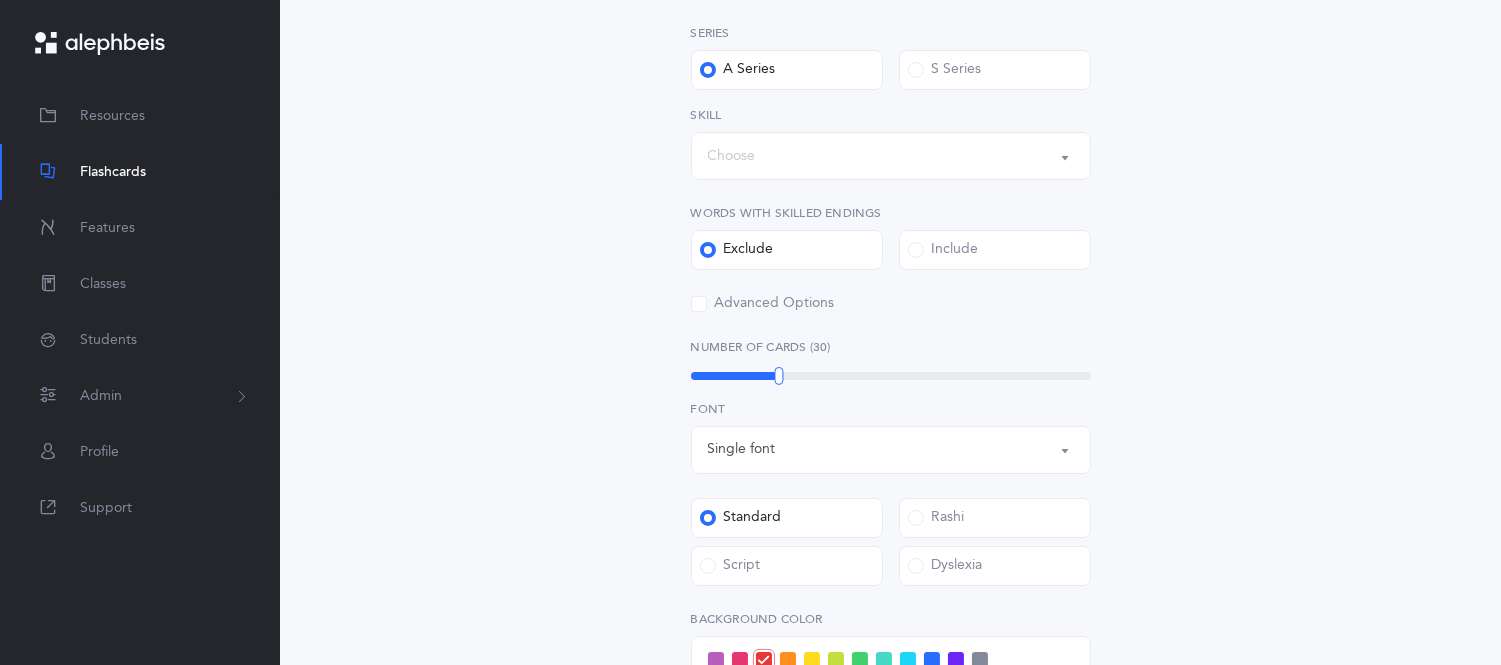 scroll, scrollTop: 400, scrollLeft: 0, axis: vertical 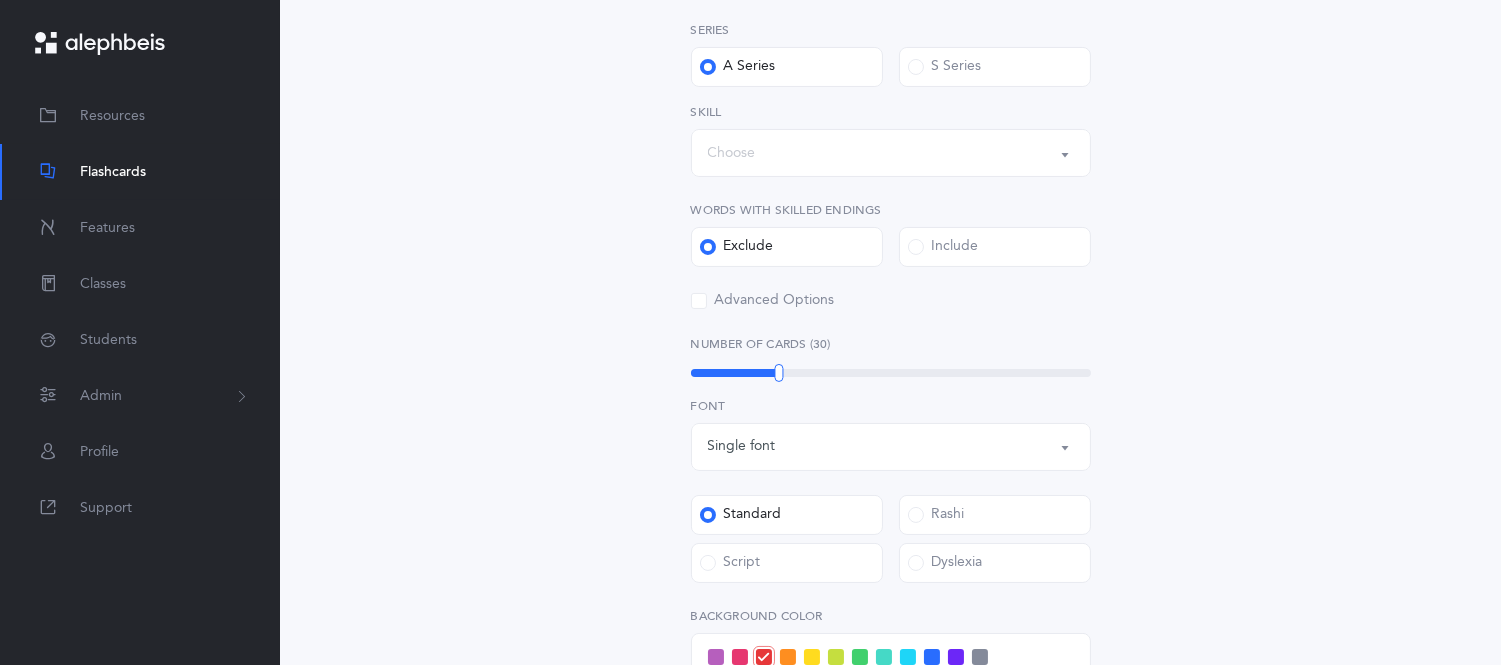 click on "Choose" at bounding box center [891, 153] 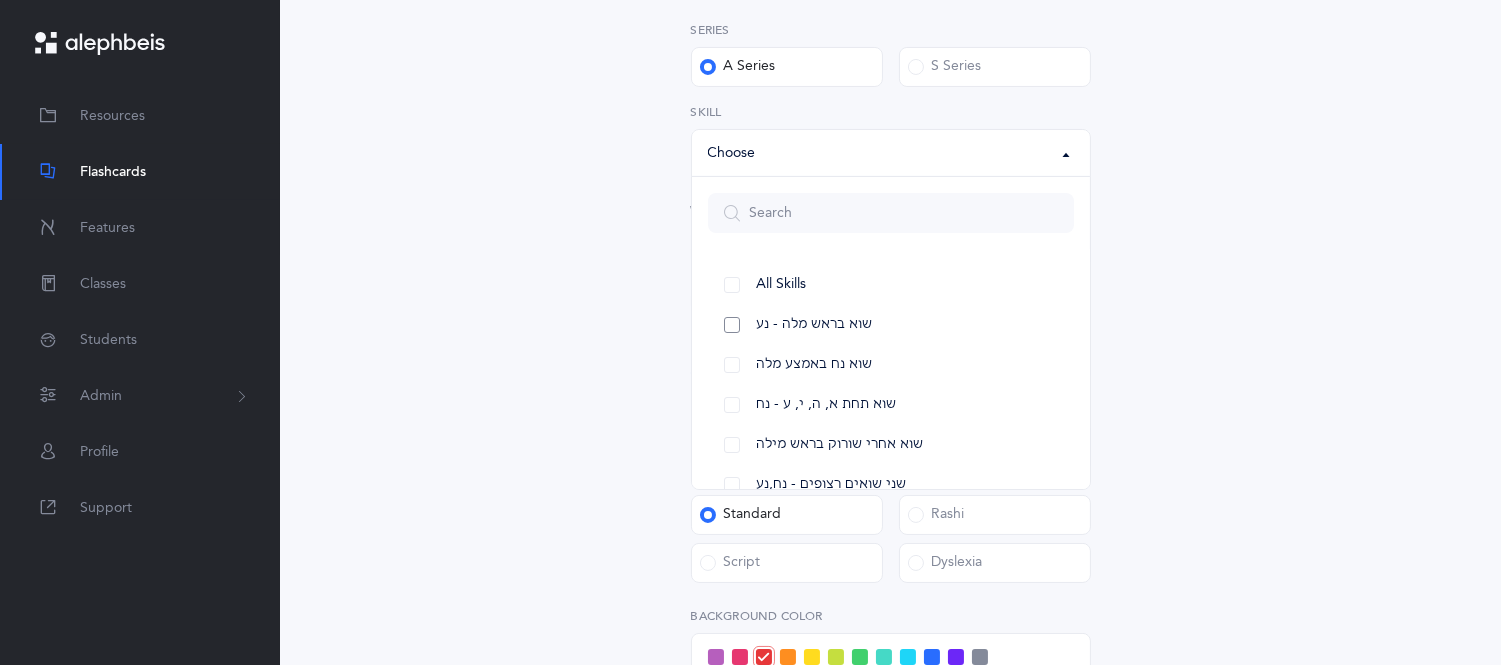 click on "שוא בראש מלה - נע" at bounding box center (891, 325) 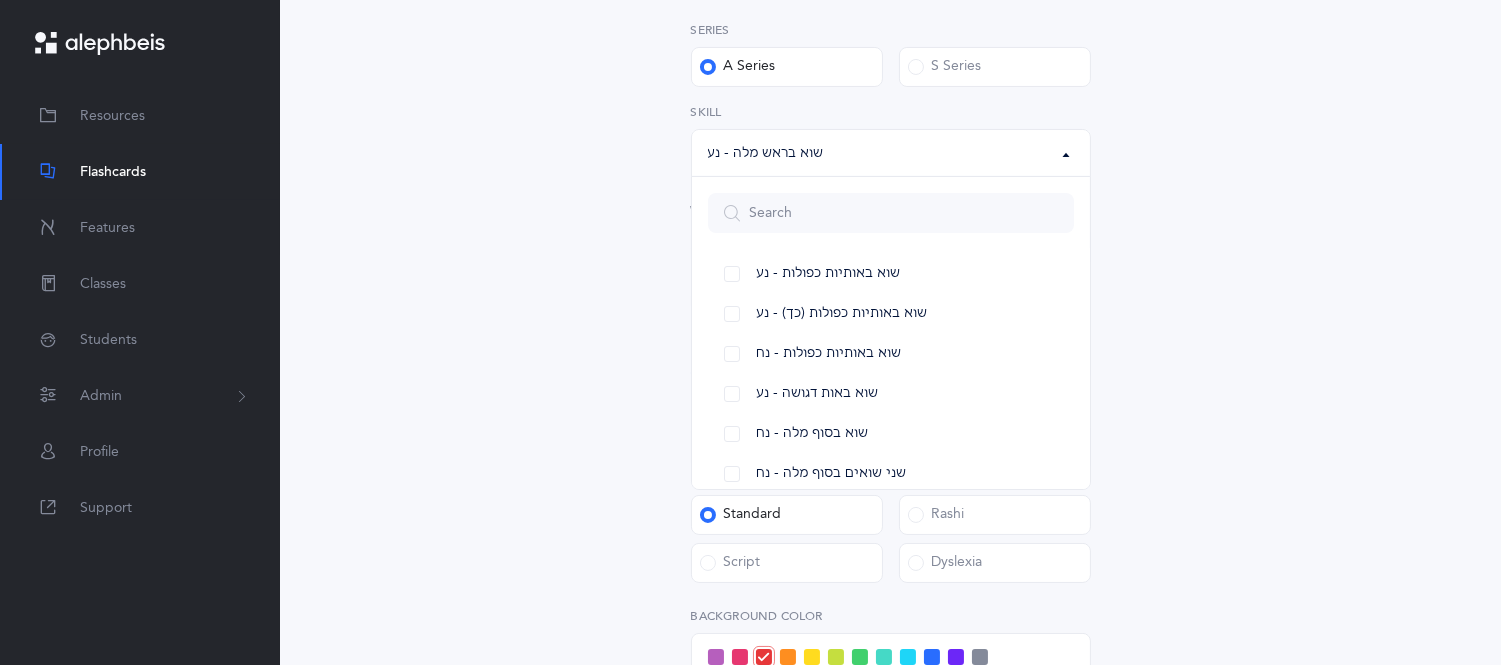 scroll, scrollTop: 272, scrollLeft: 0, axis: vertical 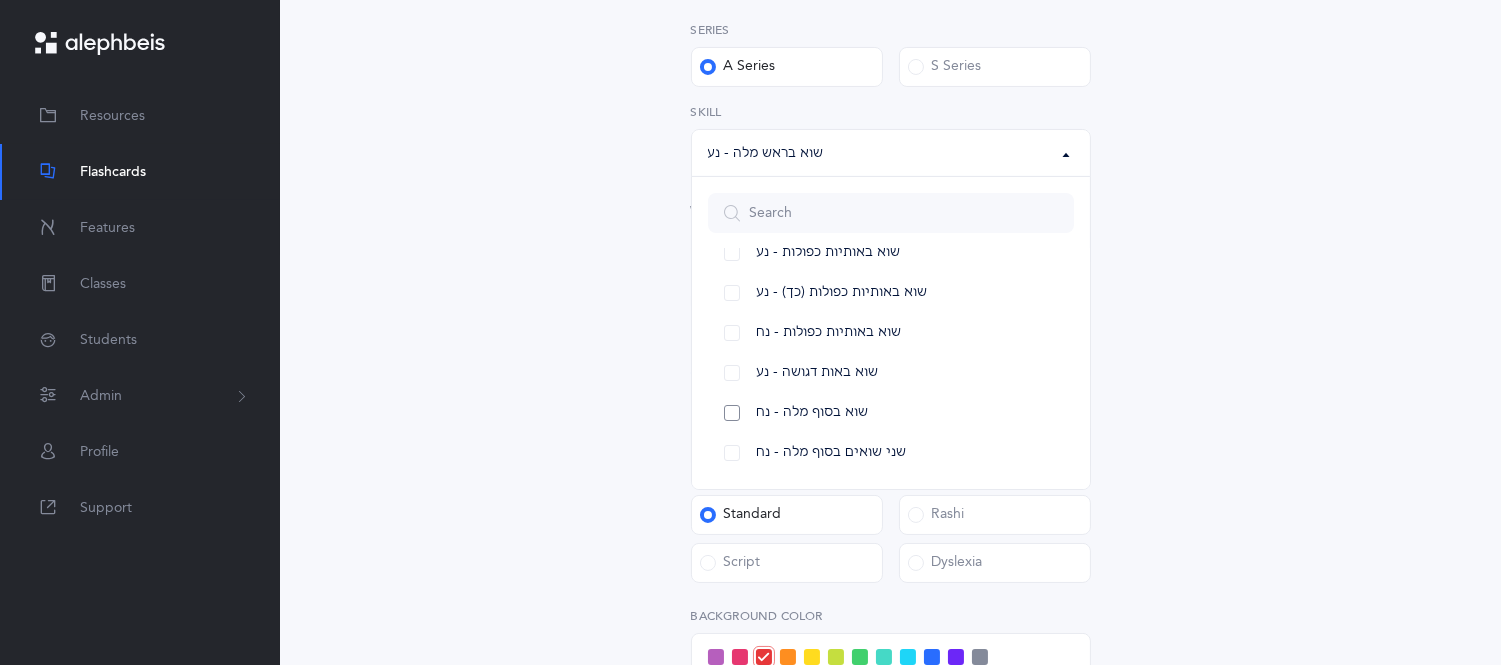 click on "שוא בסוף מלה - נח" at bounding box center (891, 413) 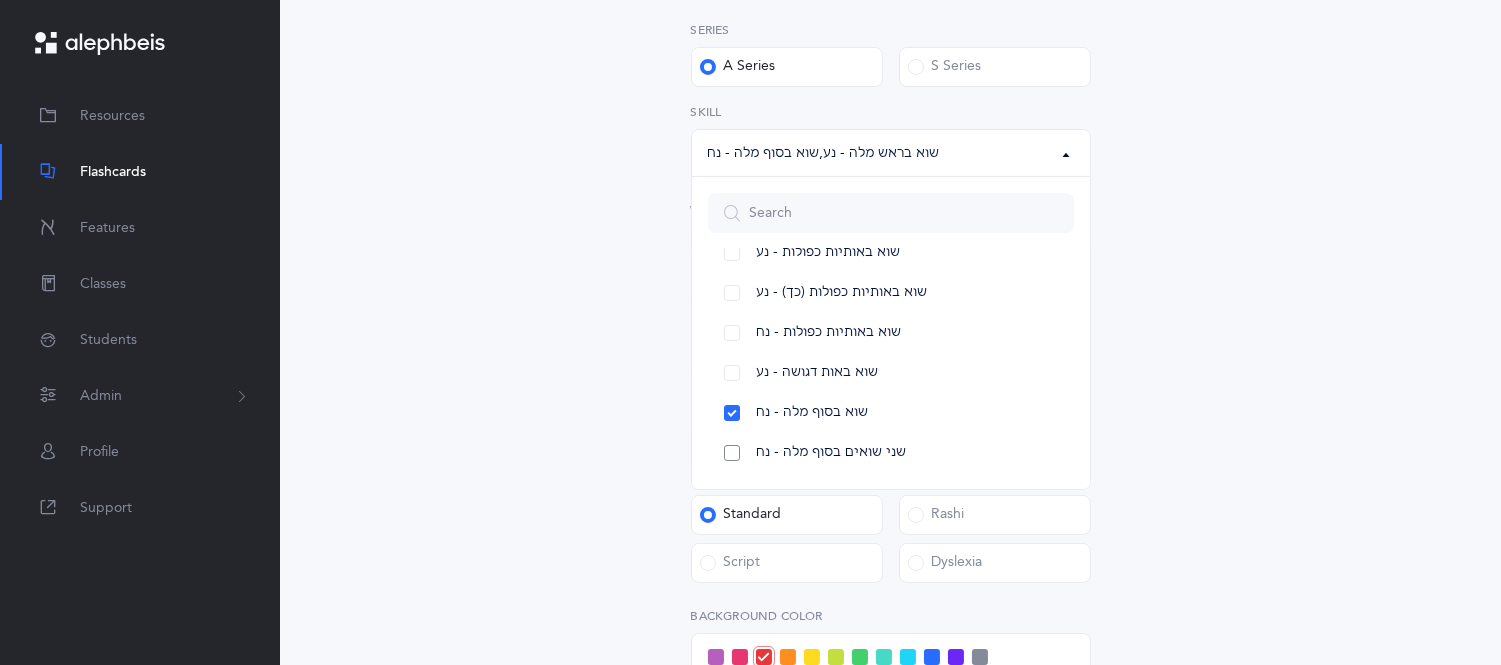 click on "שני שואים בסוף מלה - נח" at bounding box center [891, 453] 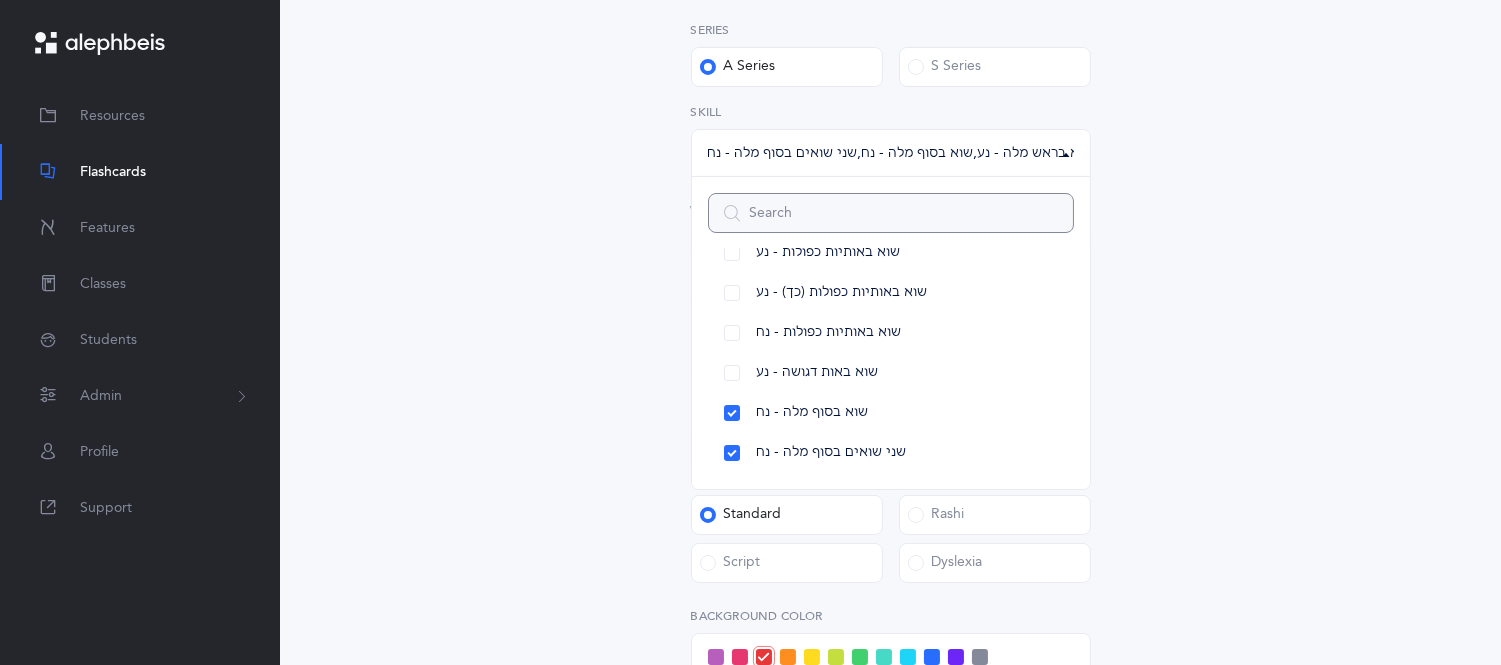 scroll, scrollTop: 0, scrollLeft: 0, axis: both 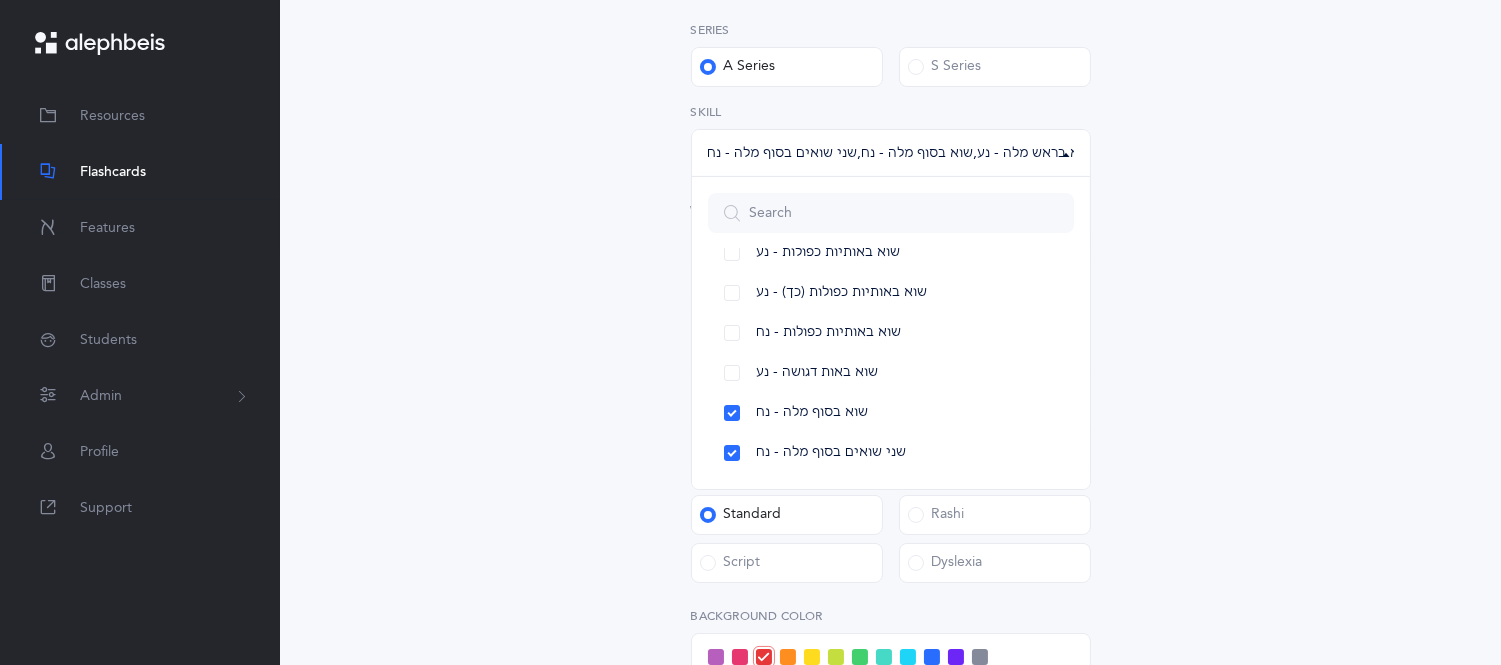 click on "Sheva Rules   Choose your Flashcards options         Kriah Red Level
Kriah Orange Level
Kriah Yellow Level
Kriah Orange Level     Kriah Red Level
Kriah Orange Level
Kriah Yellow Level
Curriculum Level
Series
A Series
S Series
All Skills
שוא בראש מלה - נע
שוא נח באמצע מלה
שוא תחת א, ה, י, ע - נח
שוא אחרי שורוק בראש מילה
שני שואים רצופים - נח,נע
שוא באותיות כפולות - נע
שוא באותיות כפולות (כך) - נע
שוא באותיות כפולות - נח
שוא באות דגושה - נע
שוא בסוף מלה - נח
שני שואים בסוף מלה - נח
שוא בראש מלה - נע ,  שוא בסוף מלה - נח ,  שני שואים בסוף מלה - נח
All Skills
שוא בראש מלה - נע
שוא נח באמצע מלה
שוא תחת א, ה, י, ע - נח" at bounding box center (891, 382) 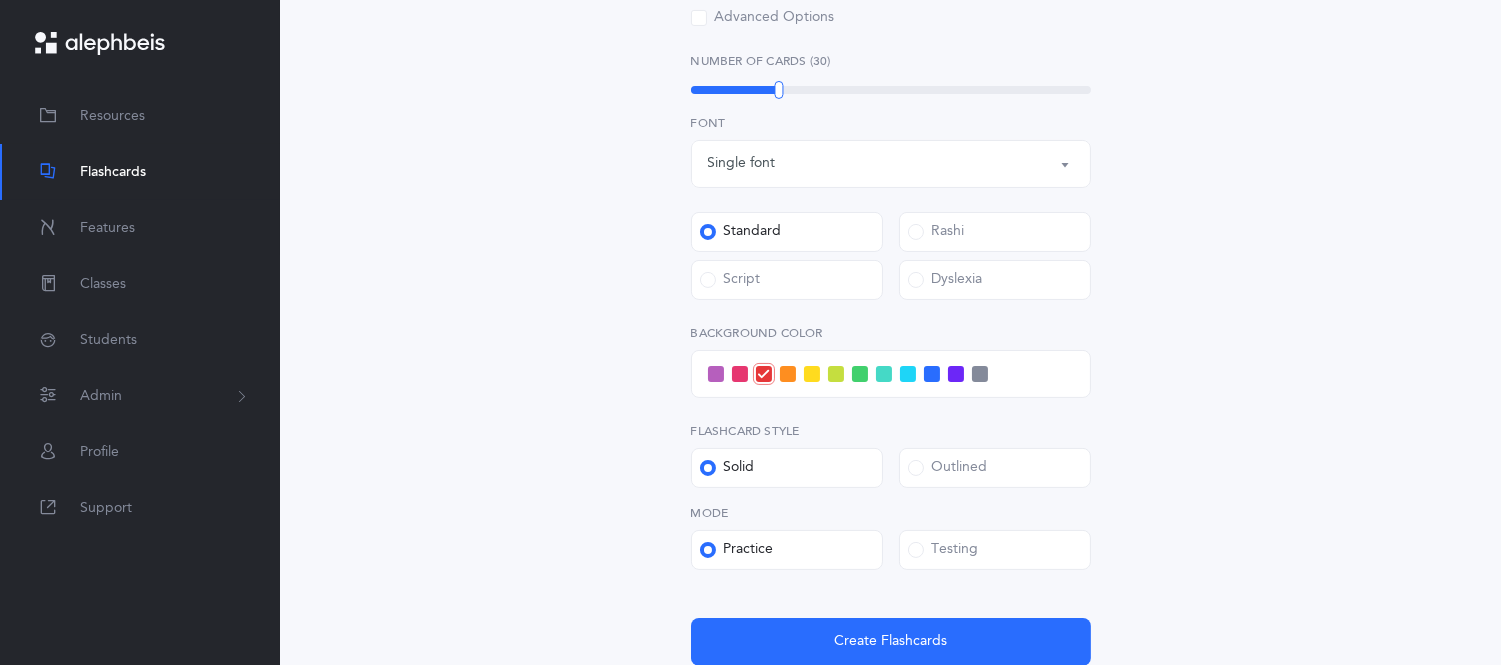 scroll, scrollTop: 755, scrollLeft: 0, axis: vertical 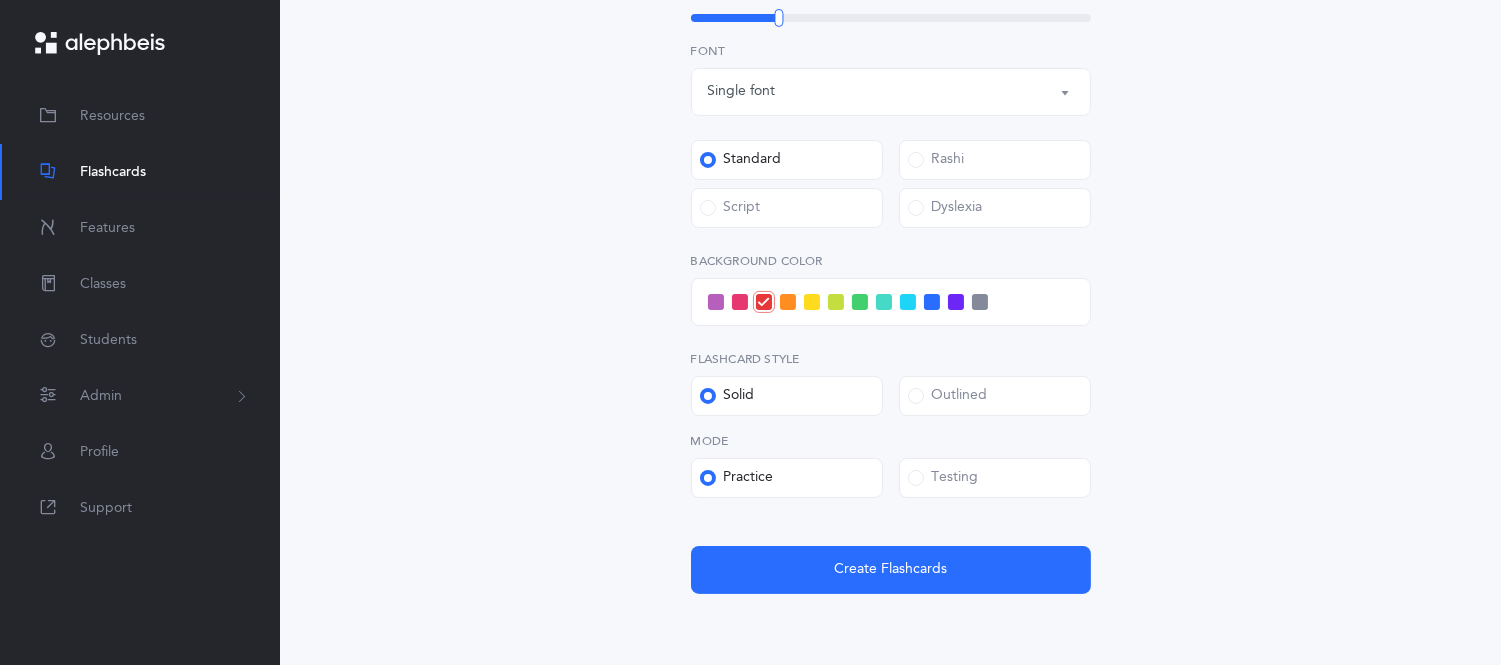 click at bounding box center (716, 302) 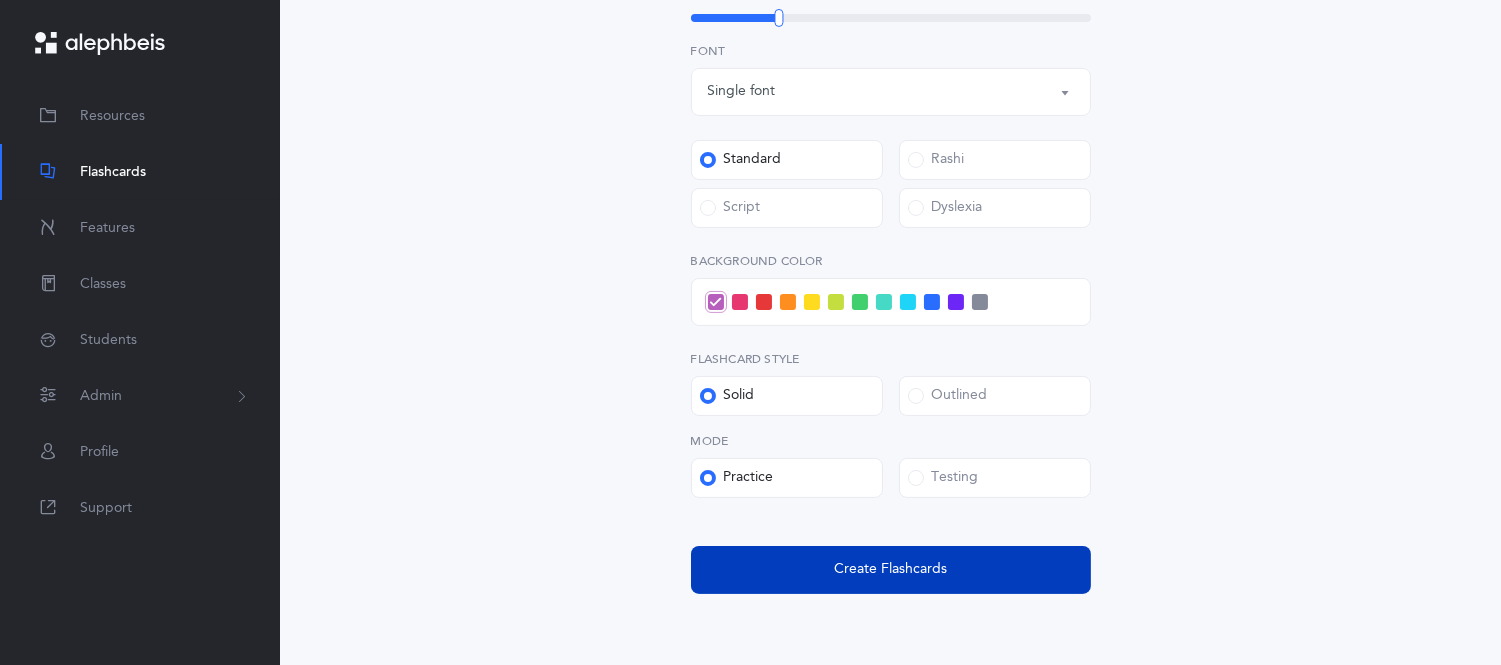 click on "Create Flashcards" at bounding box center (890, 569) 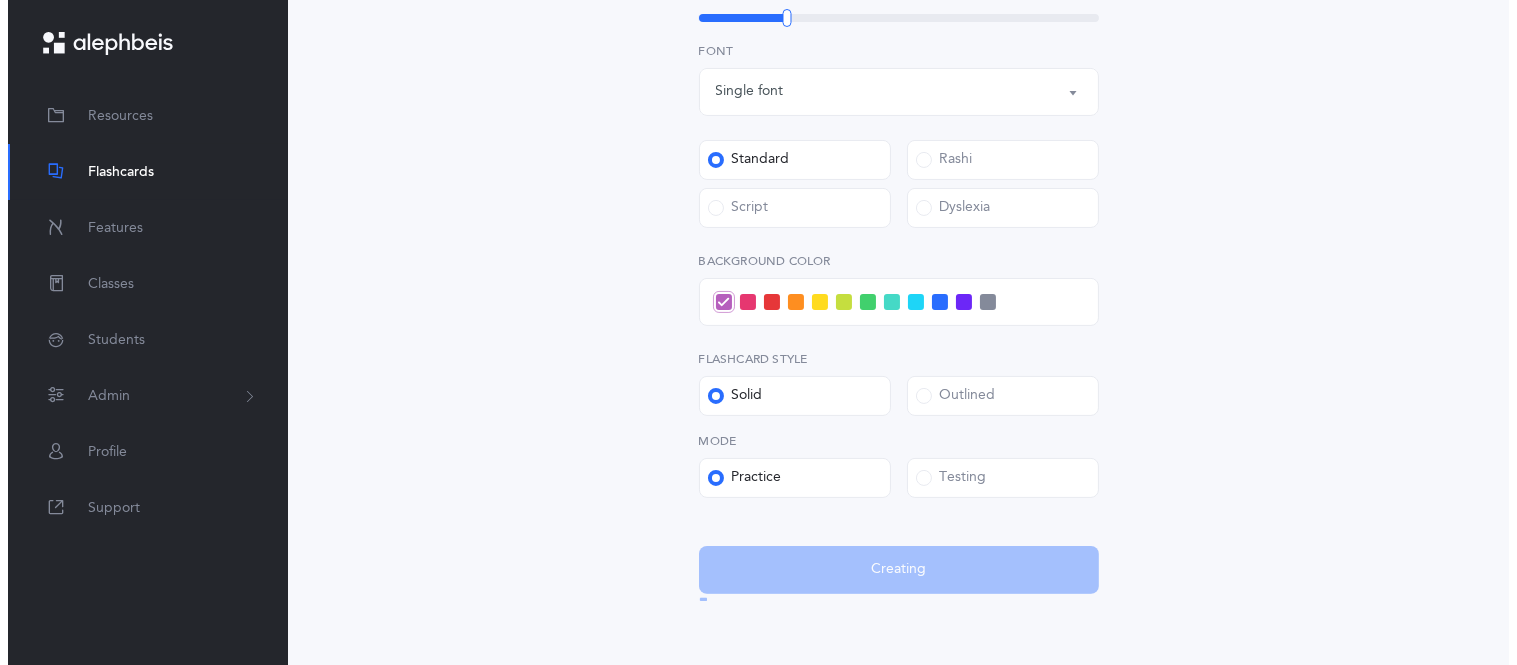 scroll, scrollTop: 0, scrollLeft: 0, axis: both 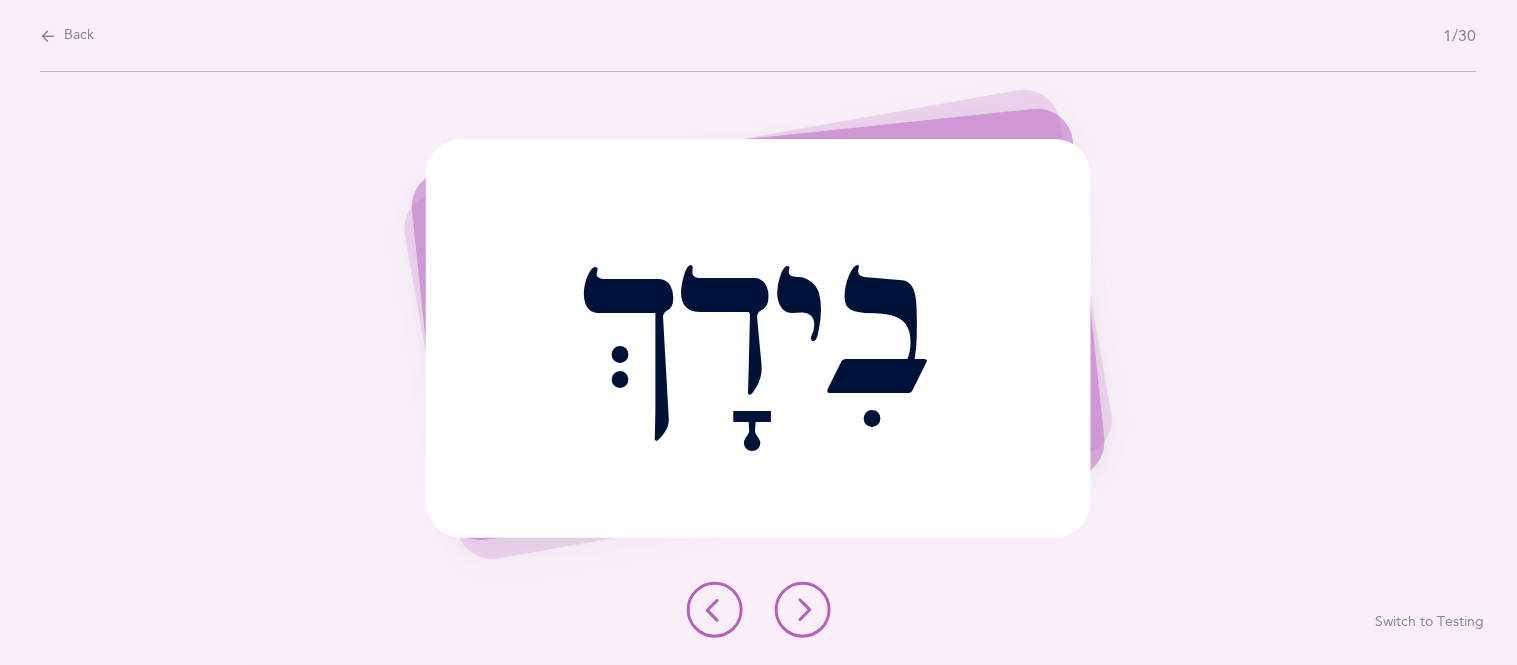click at bounding box center (803, 610) 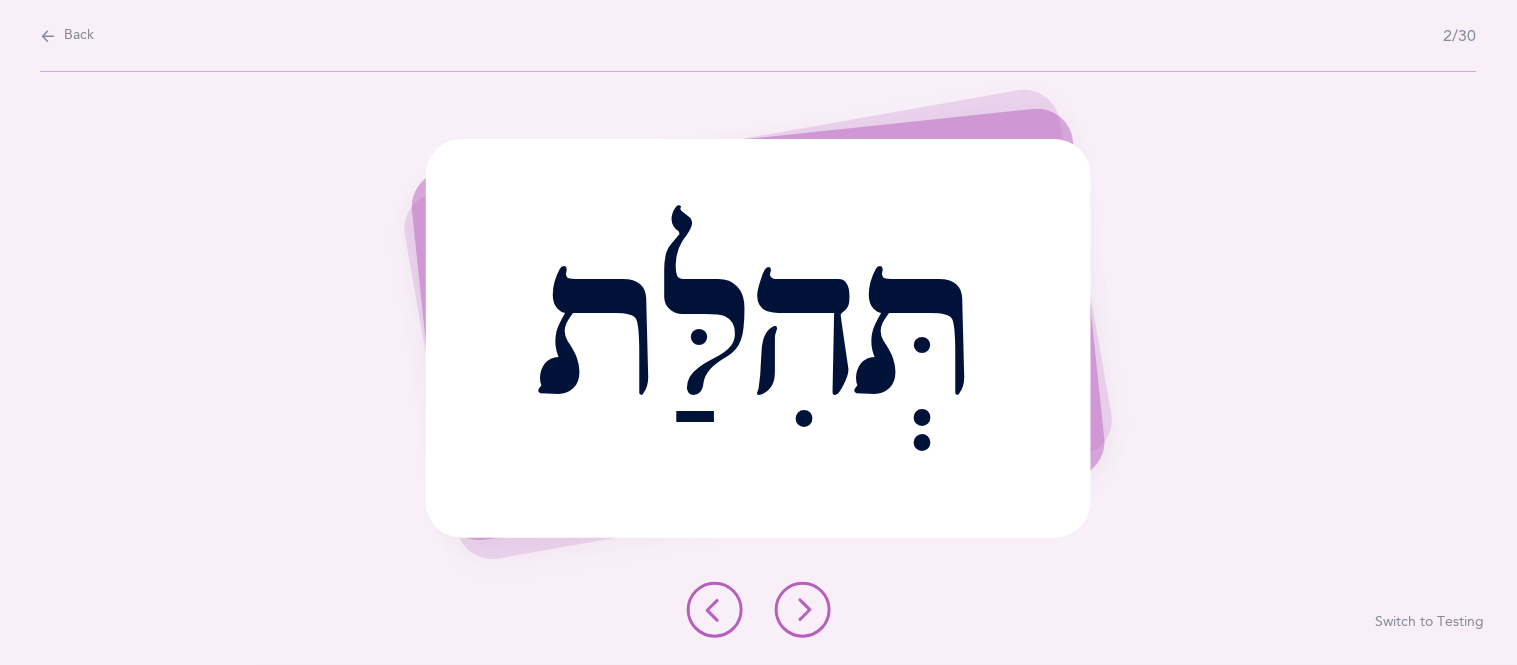 click at bounding box center [803, 610] 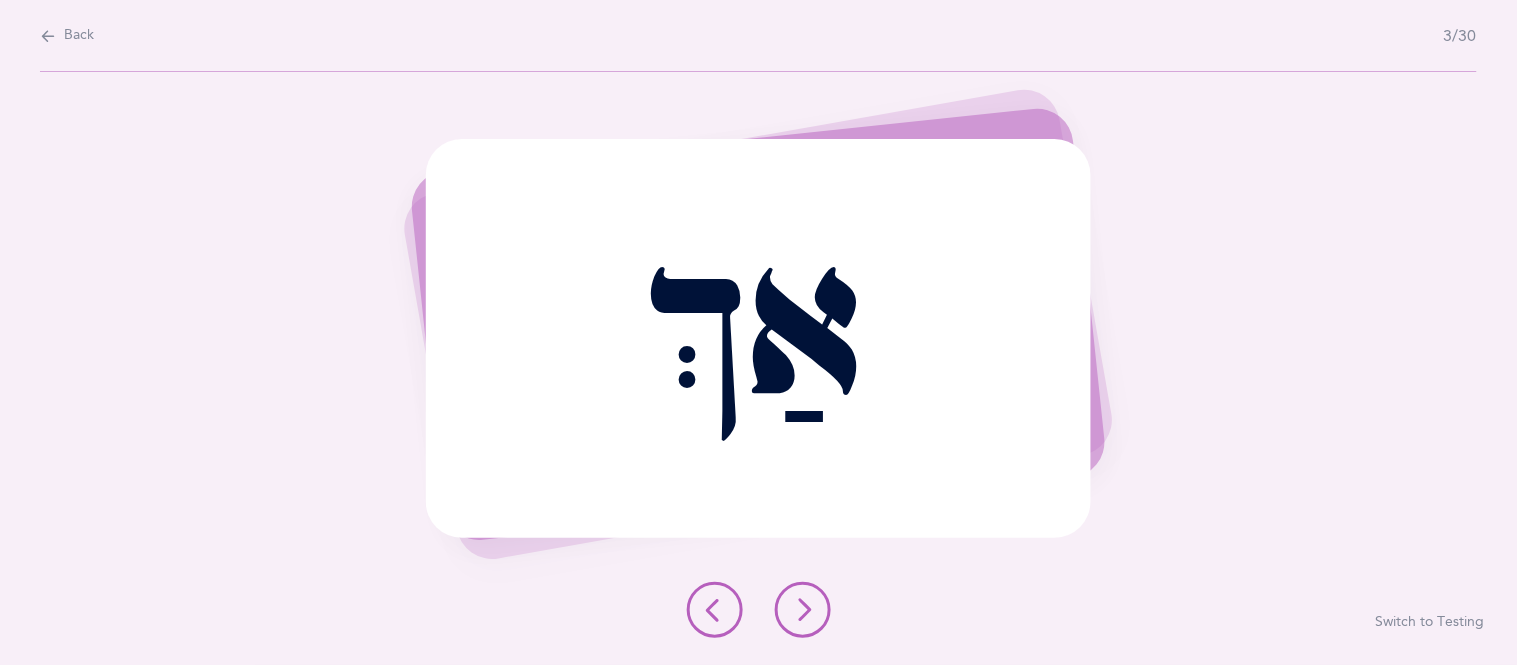 click at bounding box center (803, 610) 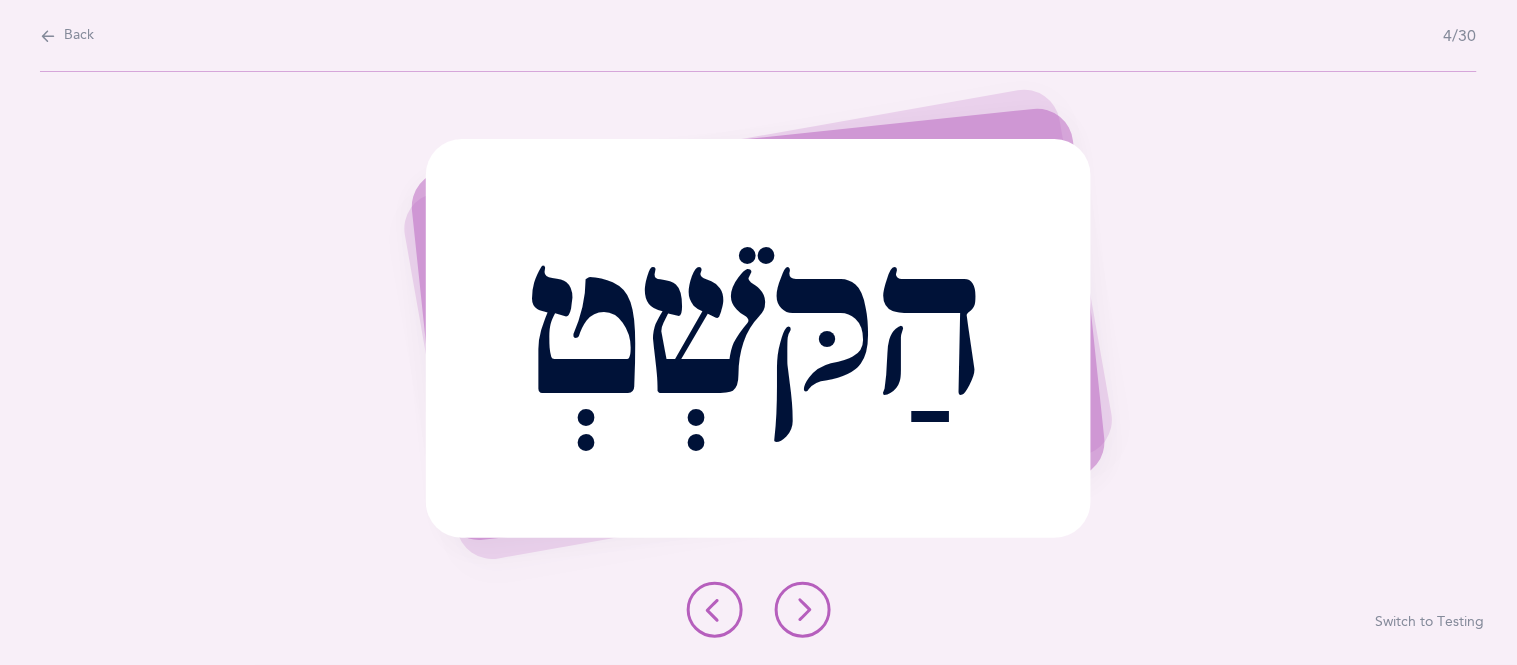 click at bounding box center (803, 610) 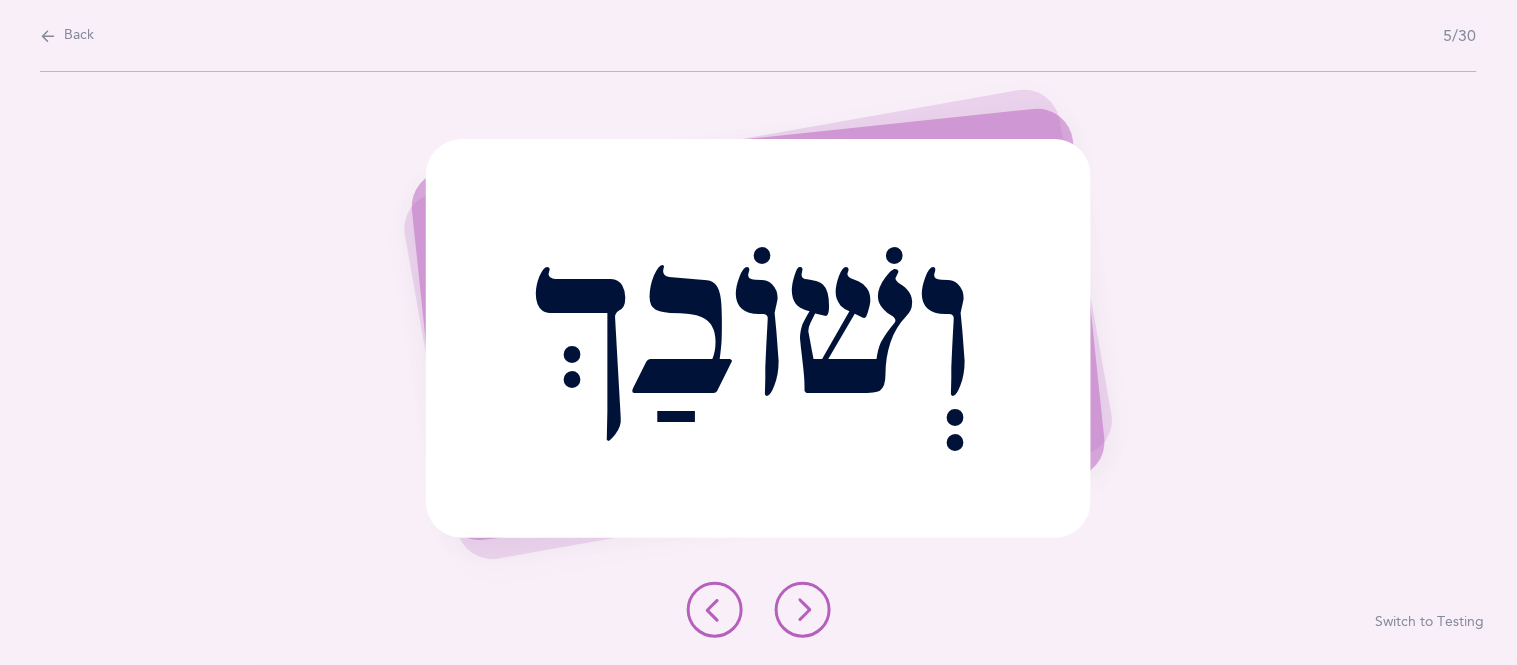 click at bounding box center (803, 610) 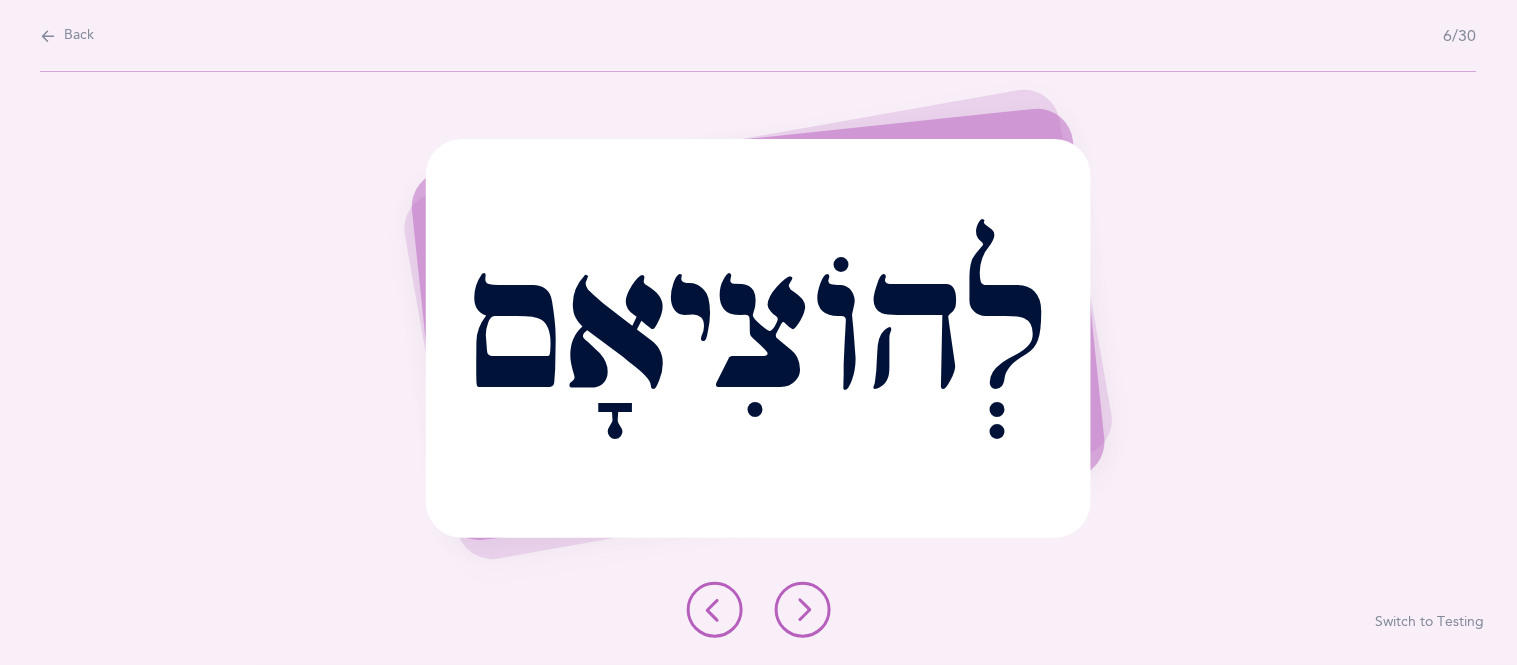 click at bounding box center [803, 610] 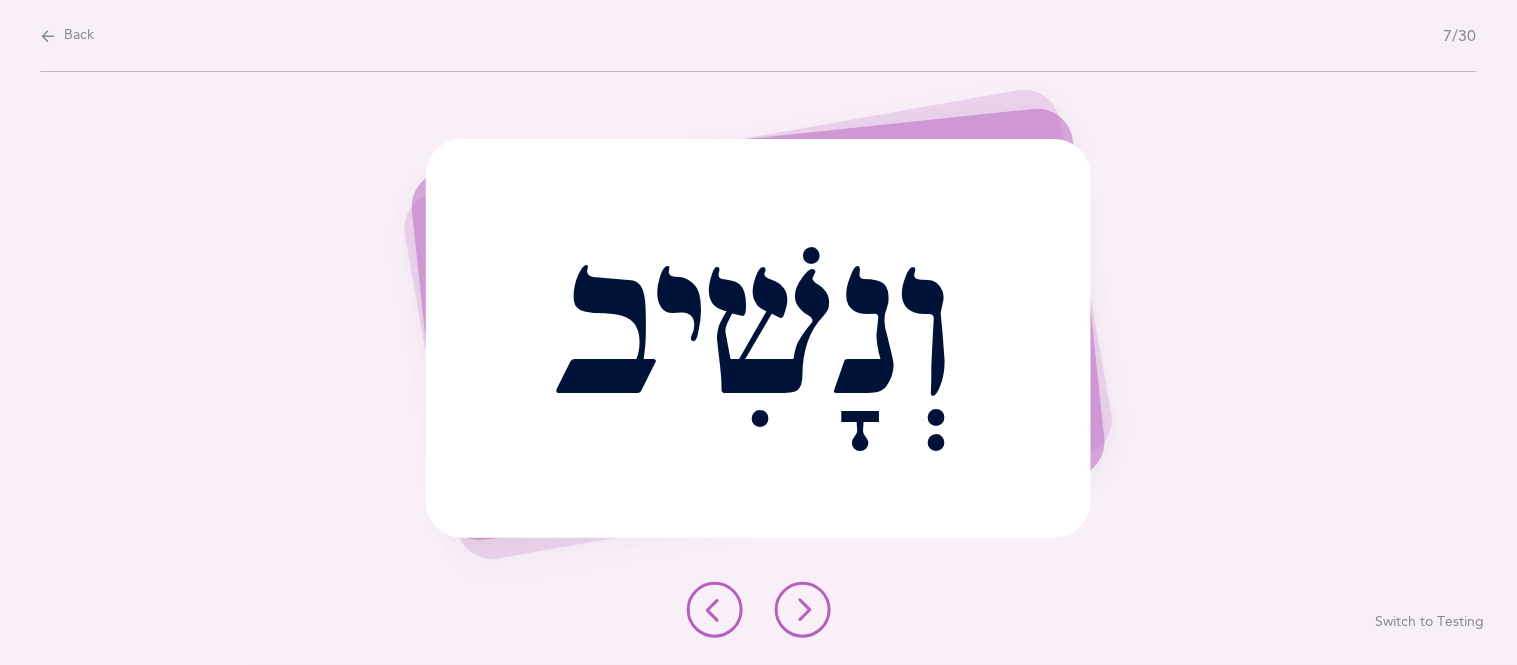 click at bounding box center [803, 610] 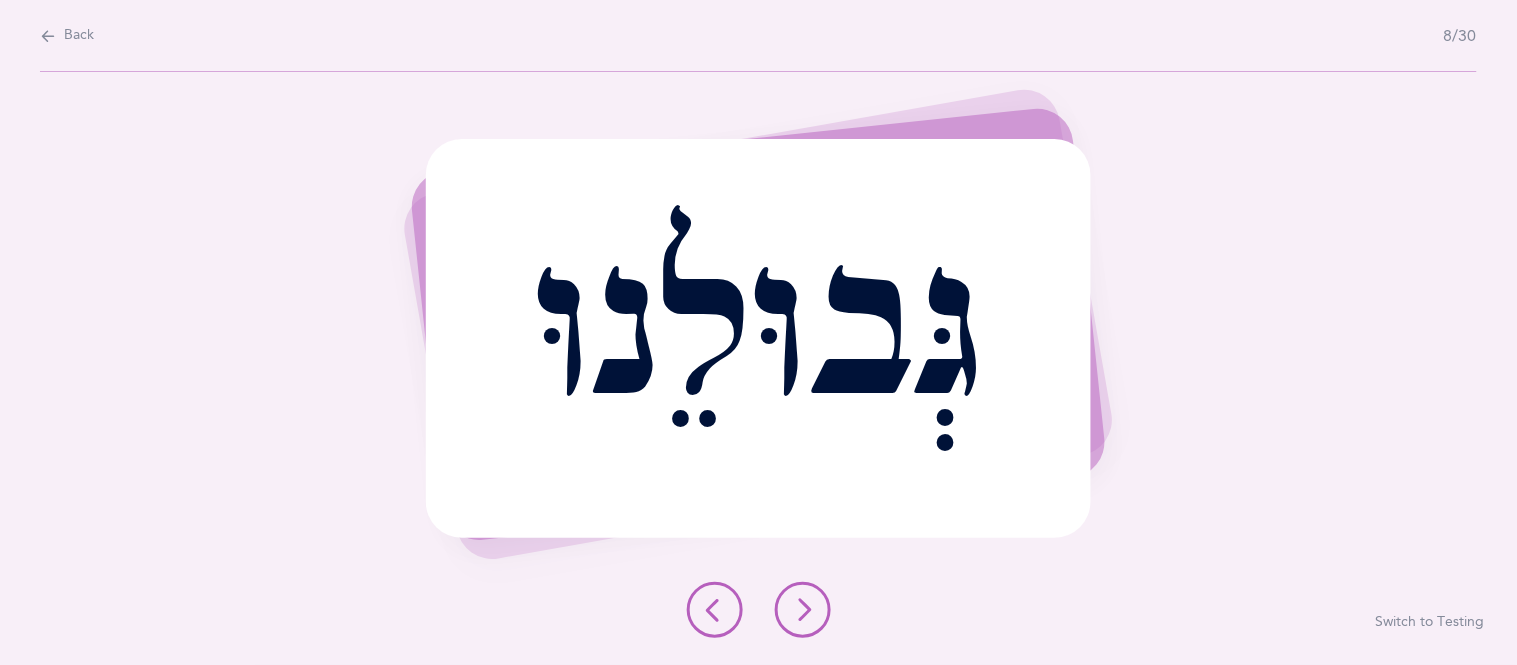 click at bounding box center (803, 610) 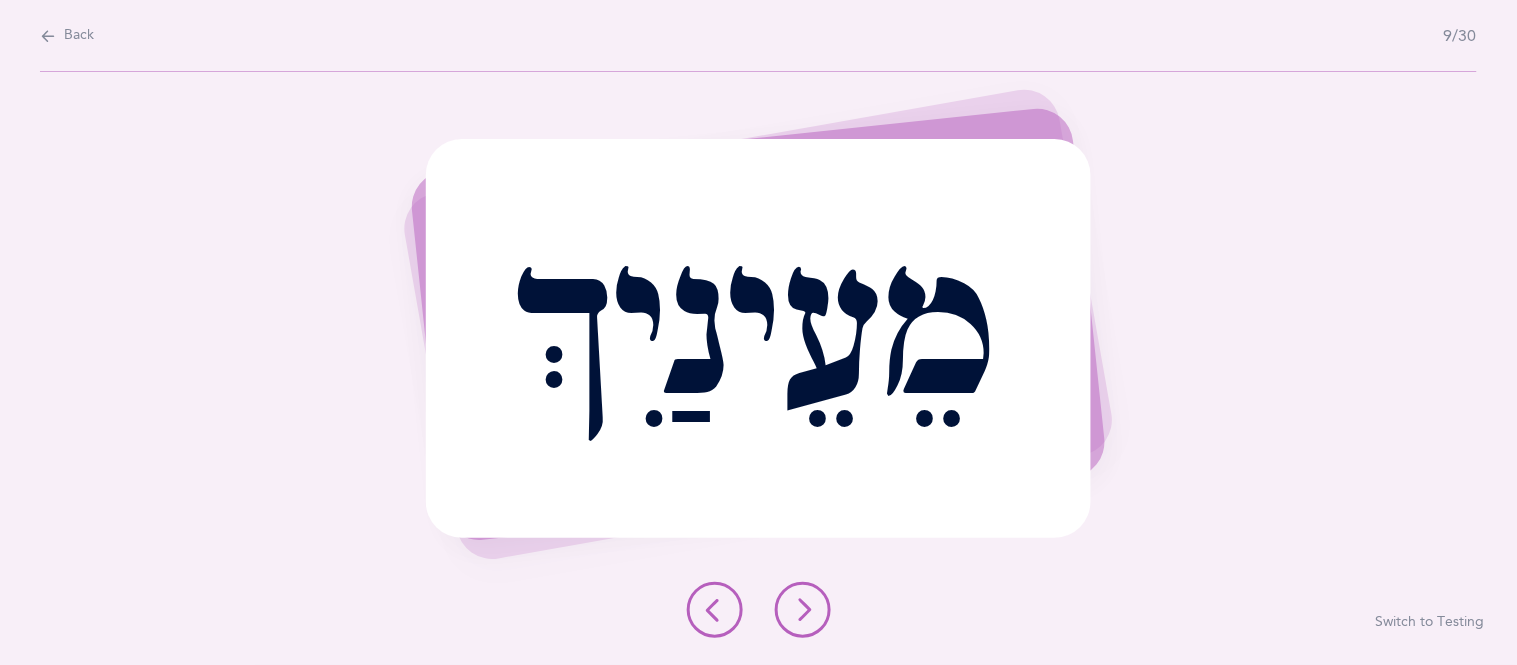 click at bounding box center [803, 610] 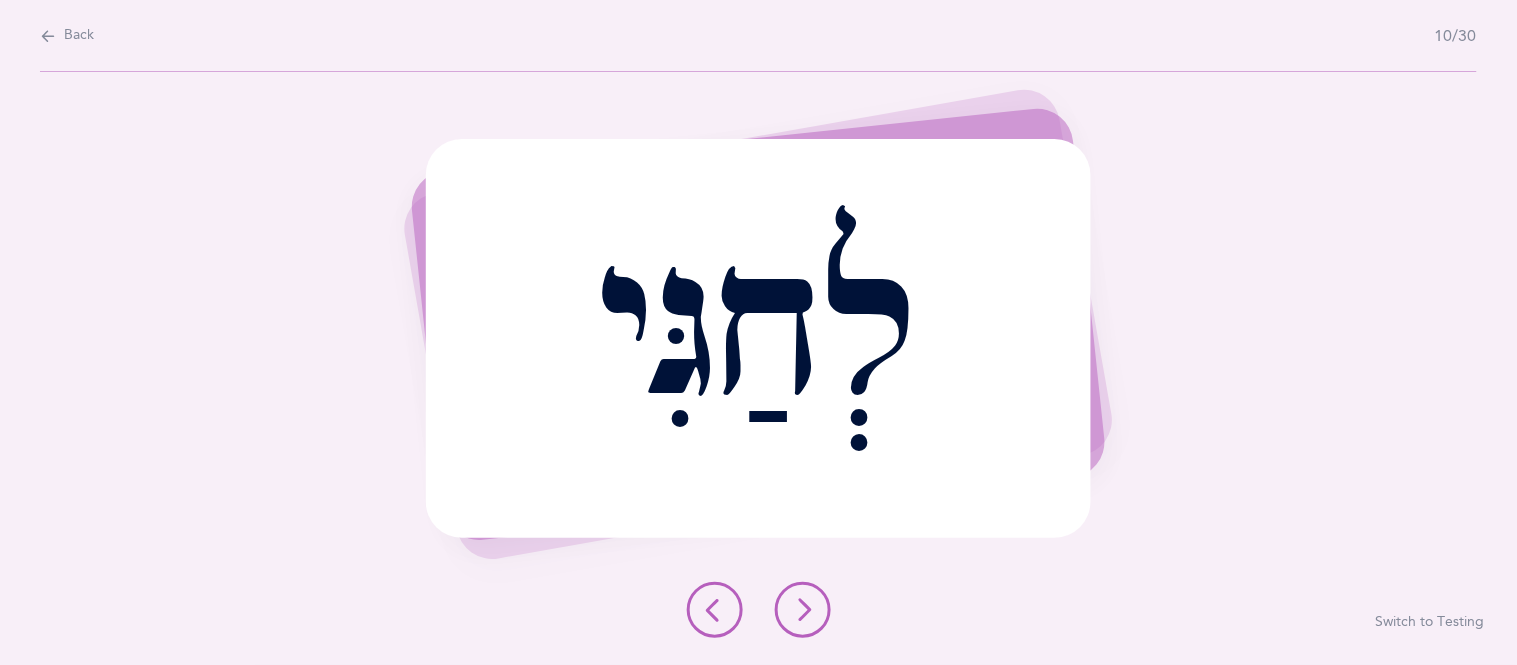 click at bounding box center (803, 610) 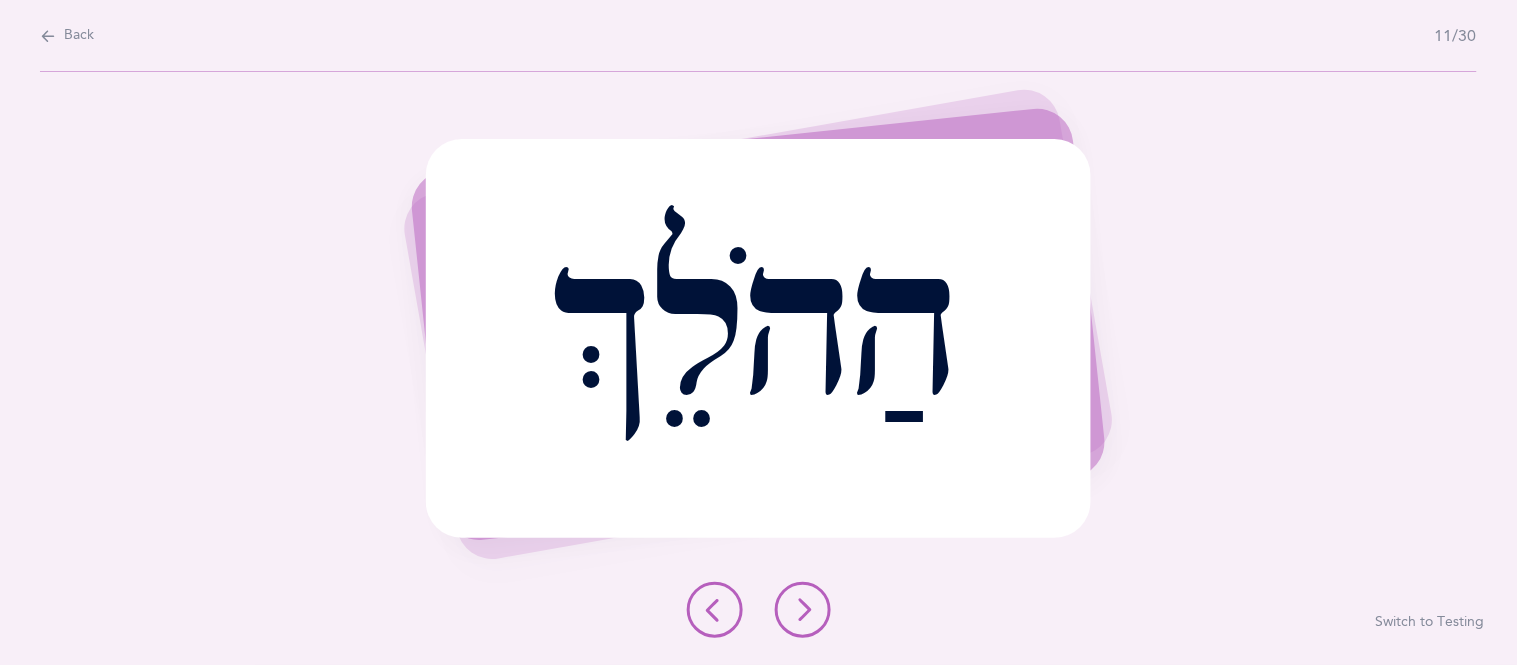 click at bounding box center [803, 610] 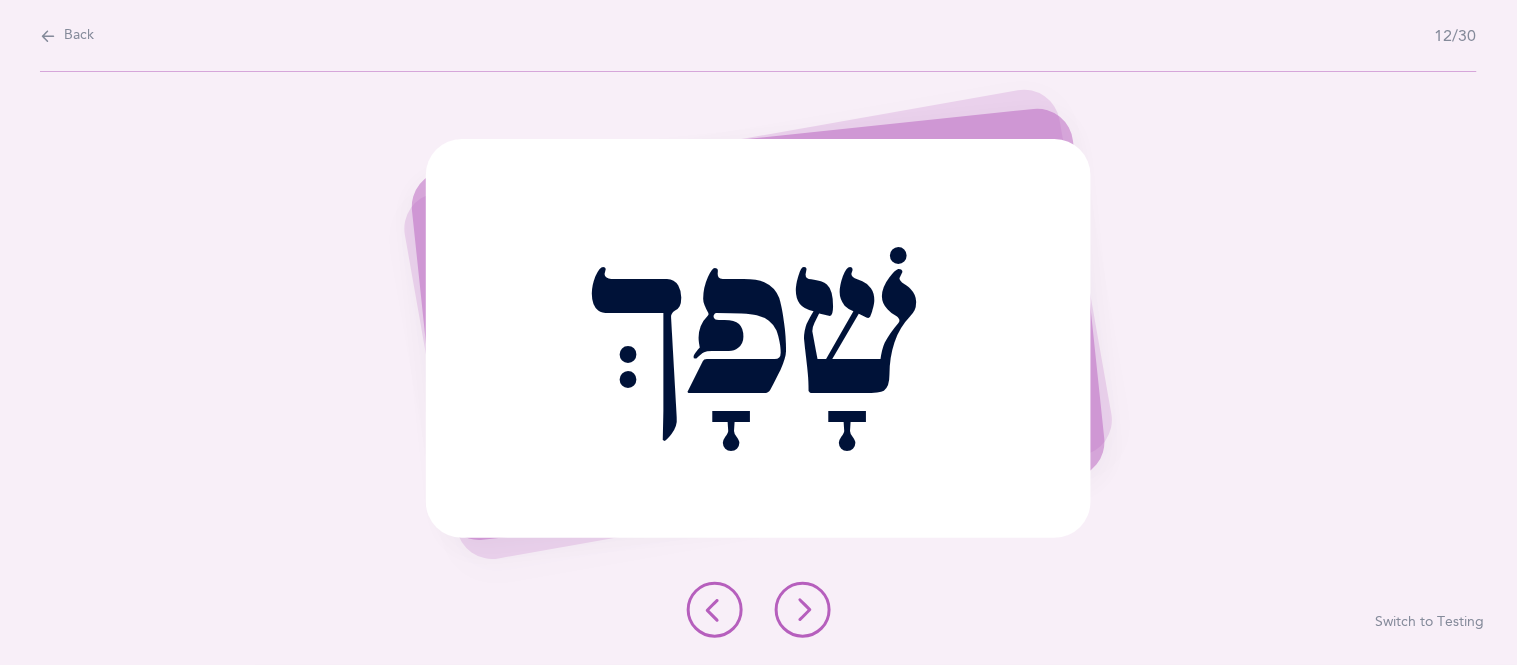 click at bounding box center [803, 610] 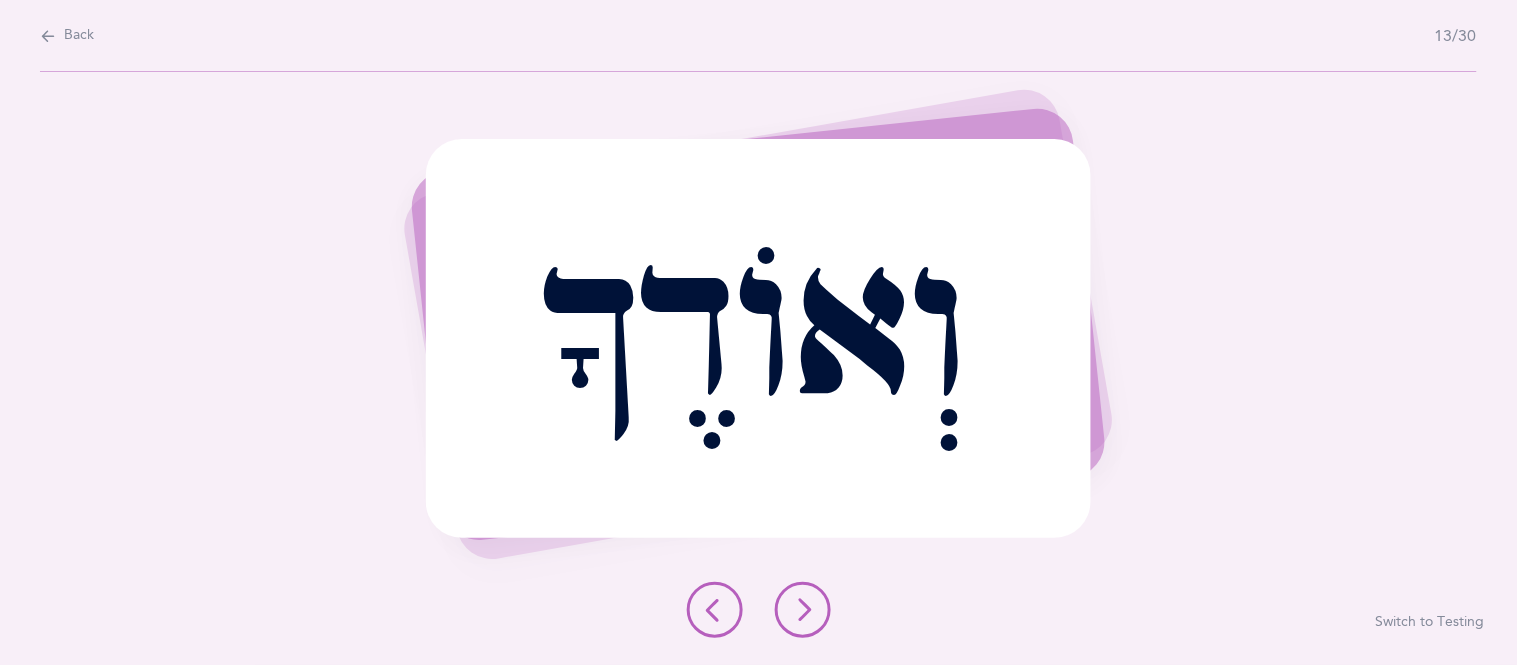 click at bounding box center (803, 610) 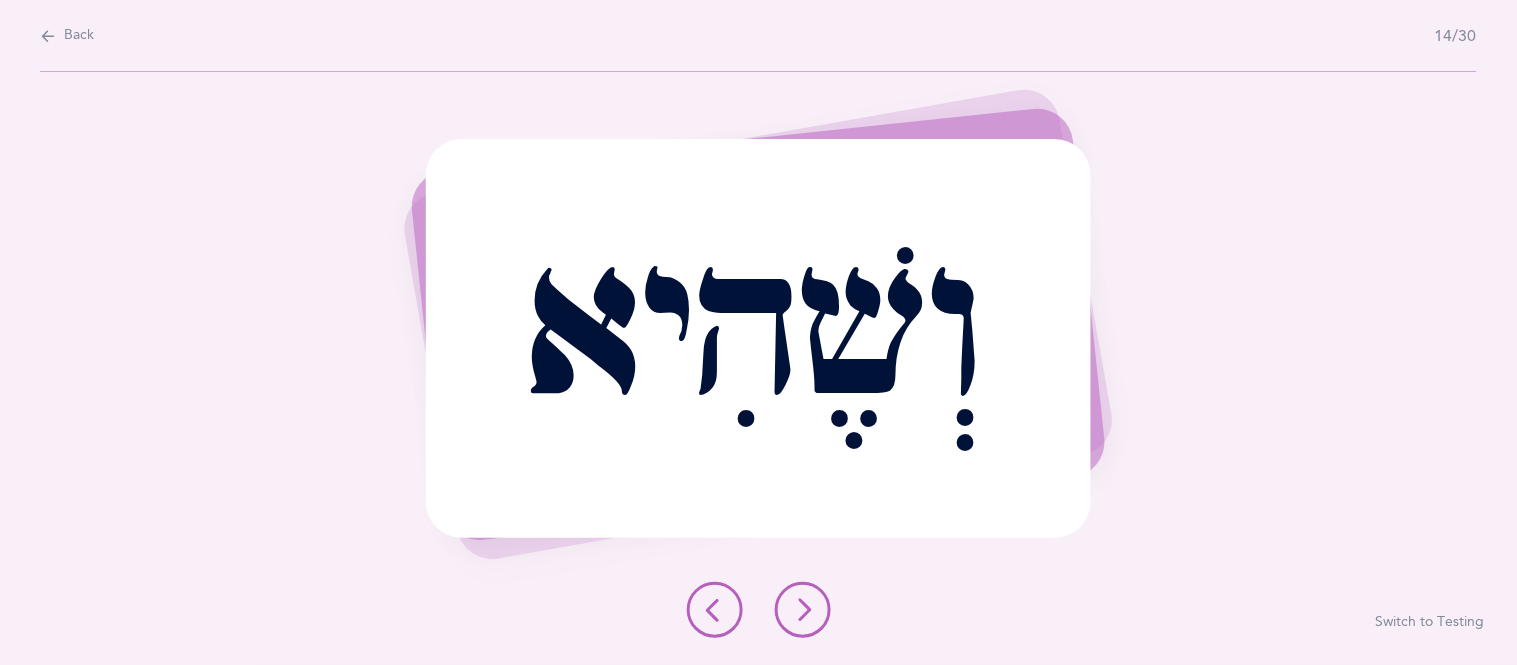 click at bounding box center (803, 610) 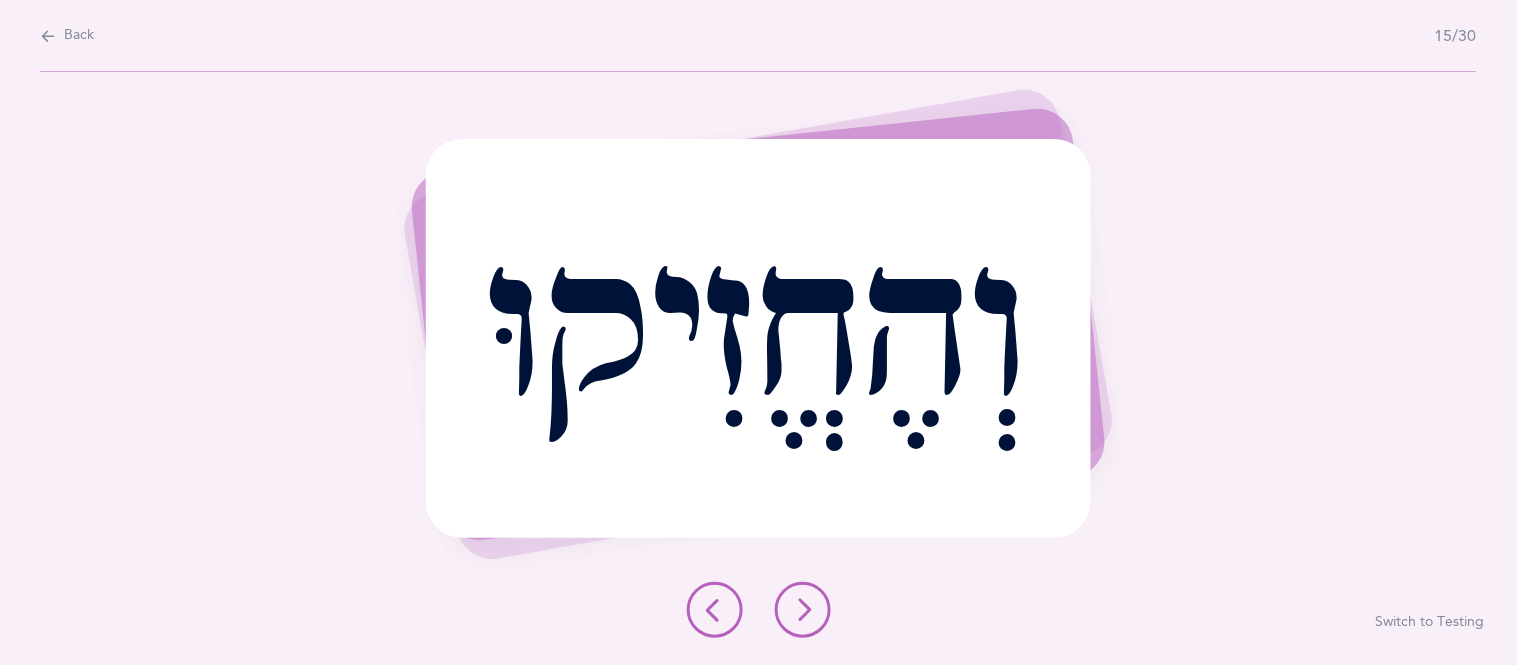 click at bounding box center [803, 610] 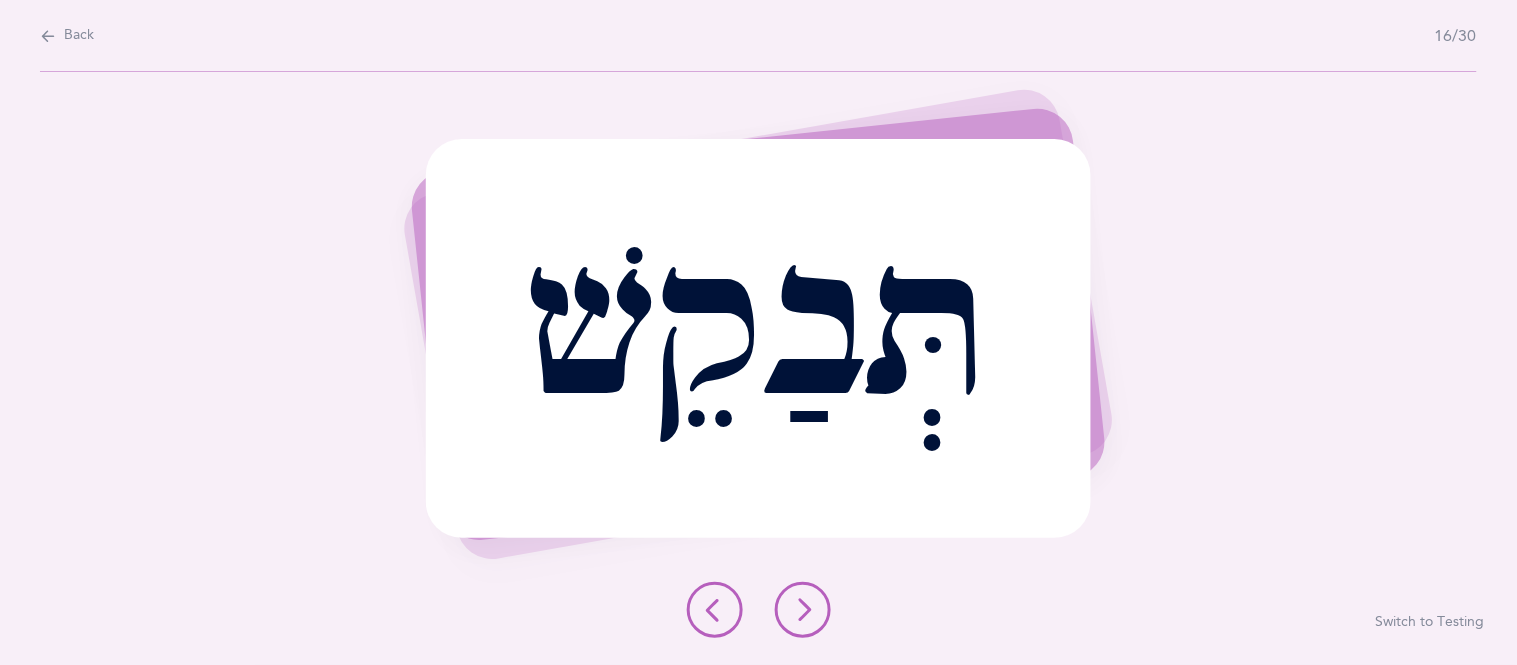 click at bounding box center [803, 610] 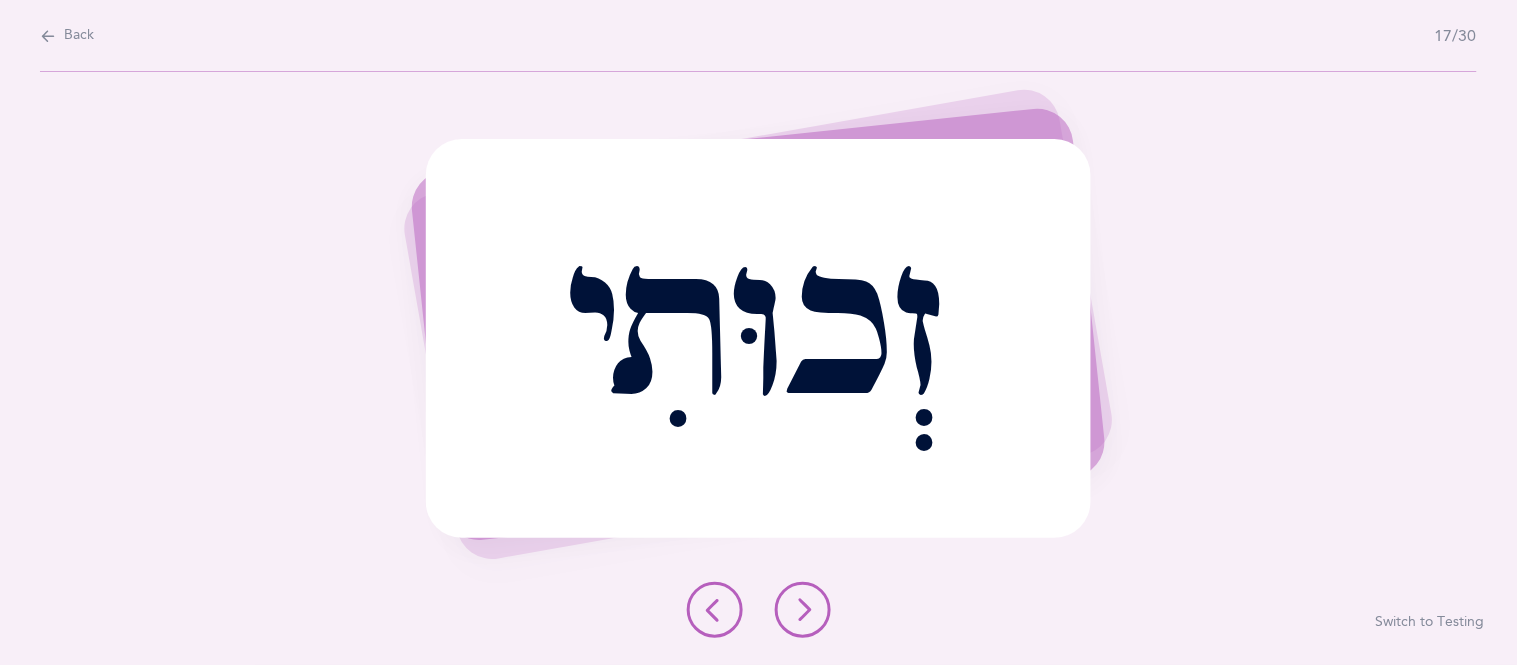 click at bounding box center (803, 610) 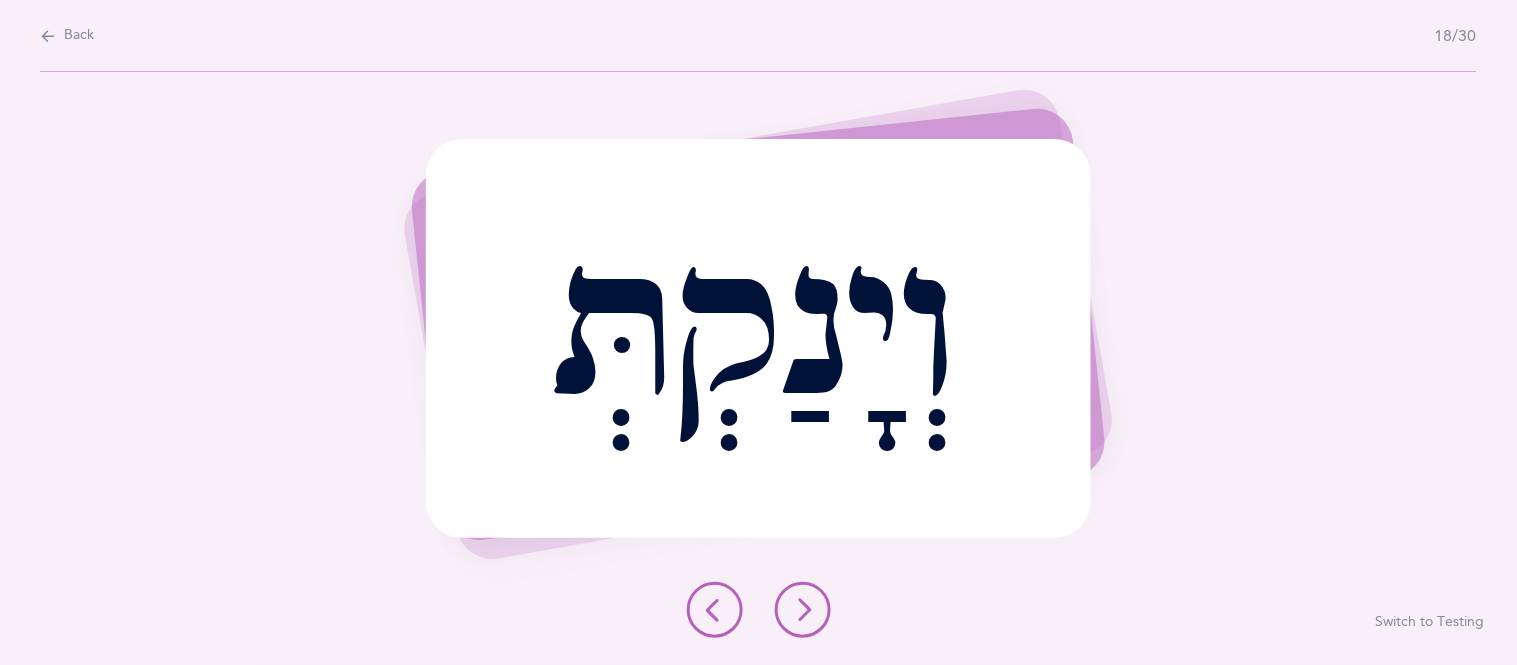 click at bounding box center [803, 610] 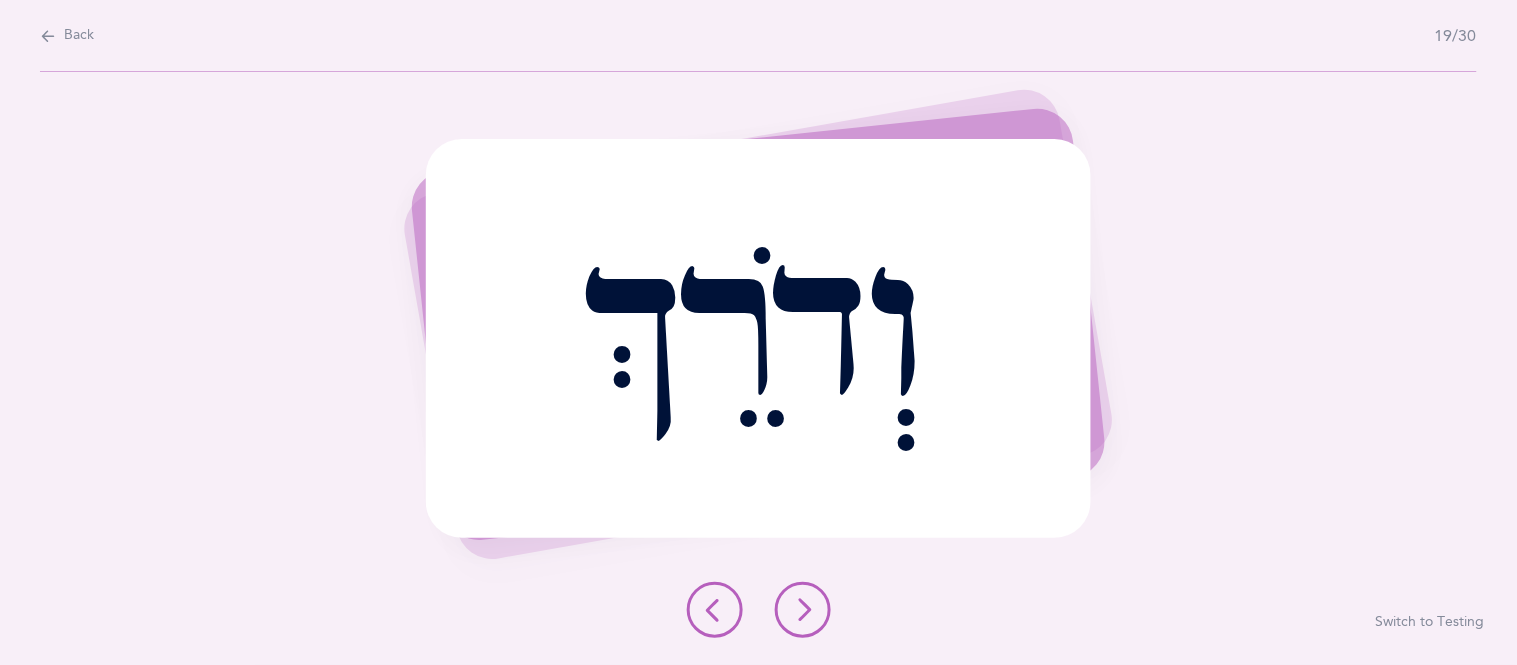 click at bounding box center [803, 610] 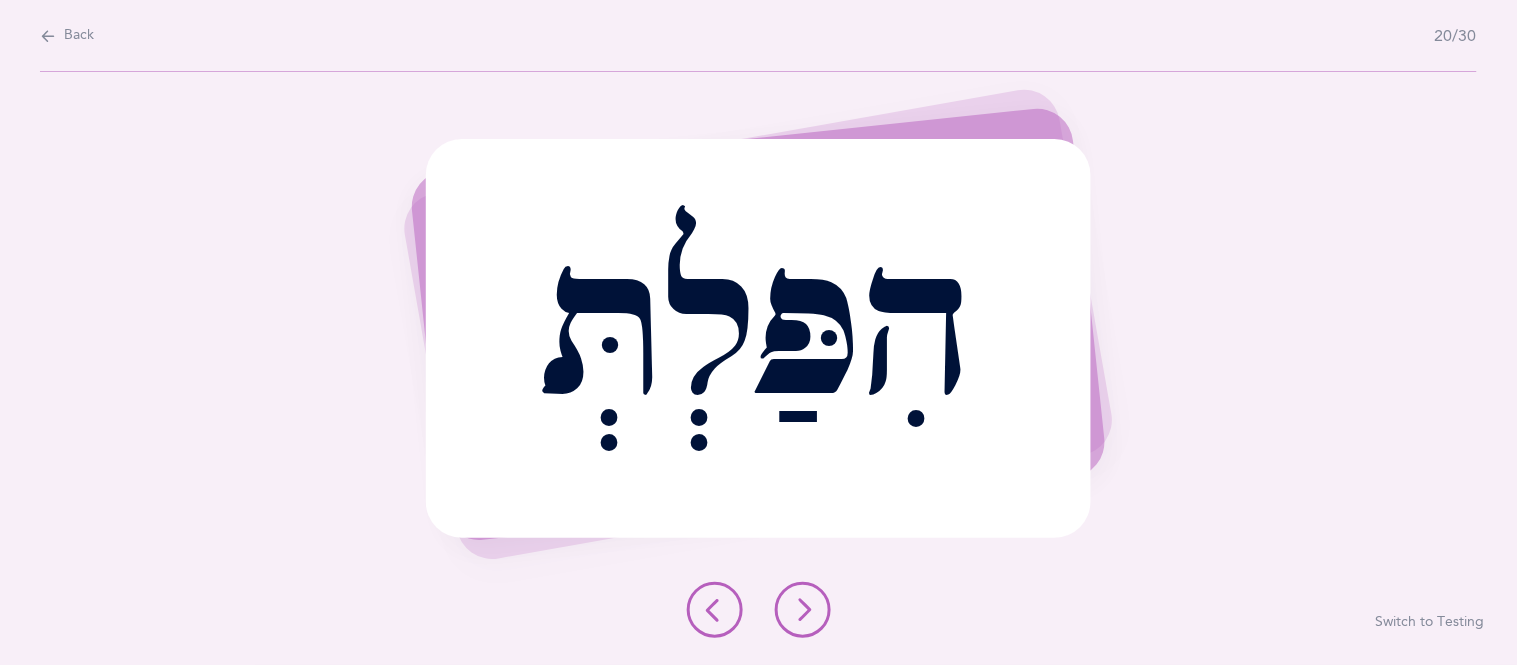 click at bounding box center (803, 610) 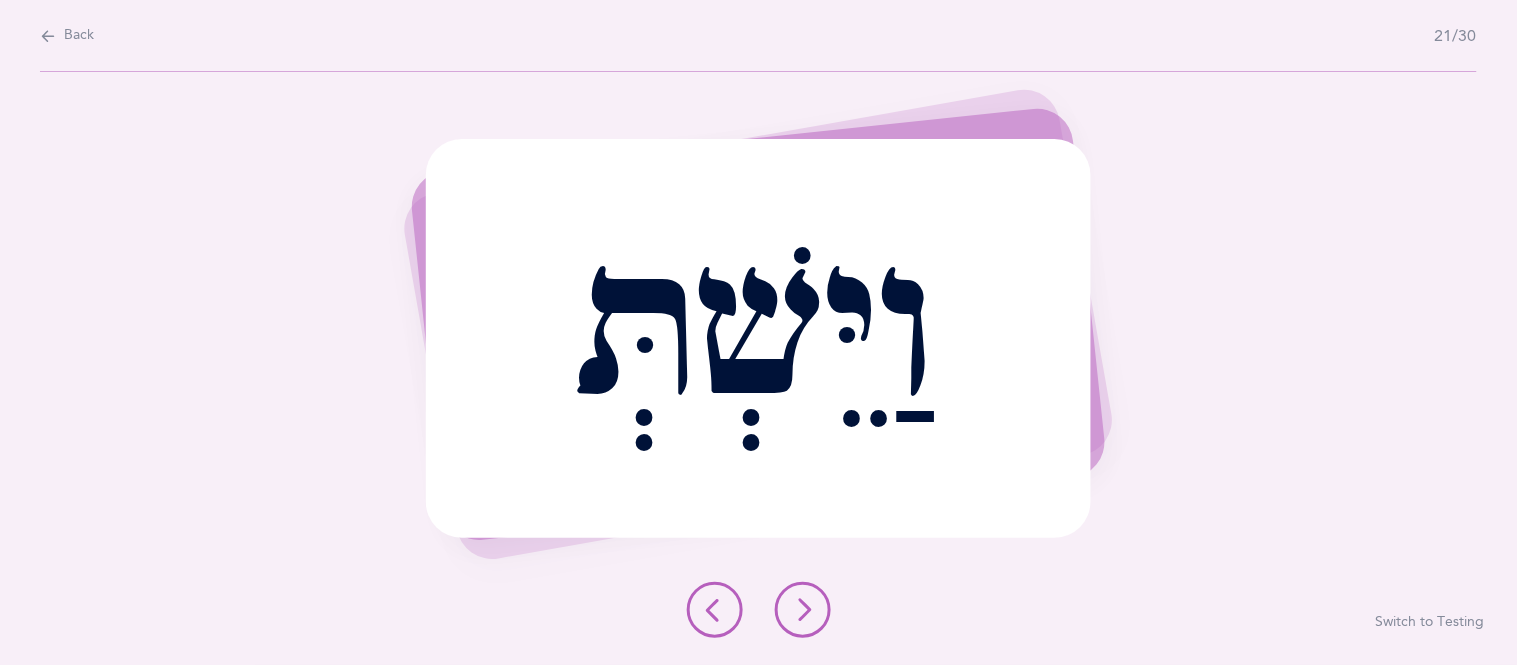 click at bounding box center [803, 610] 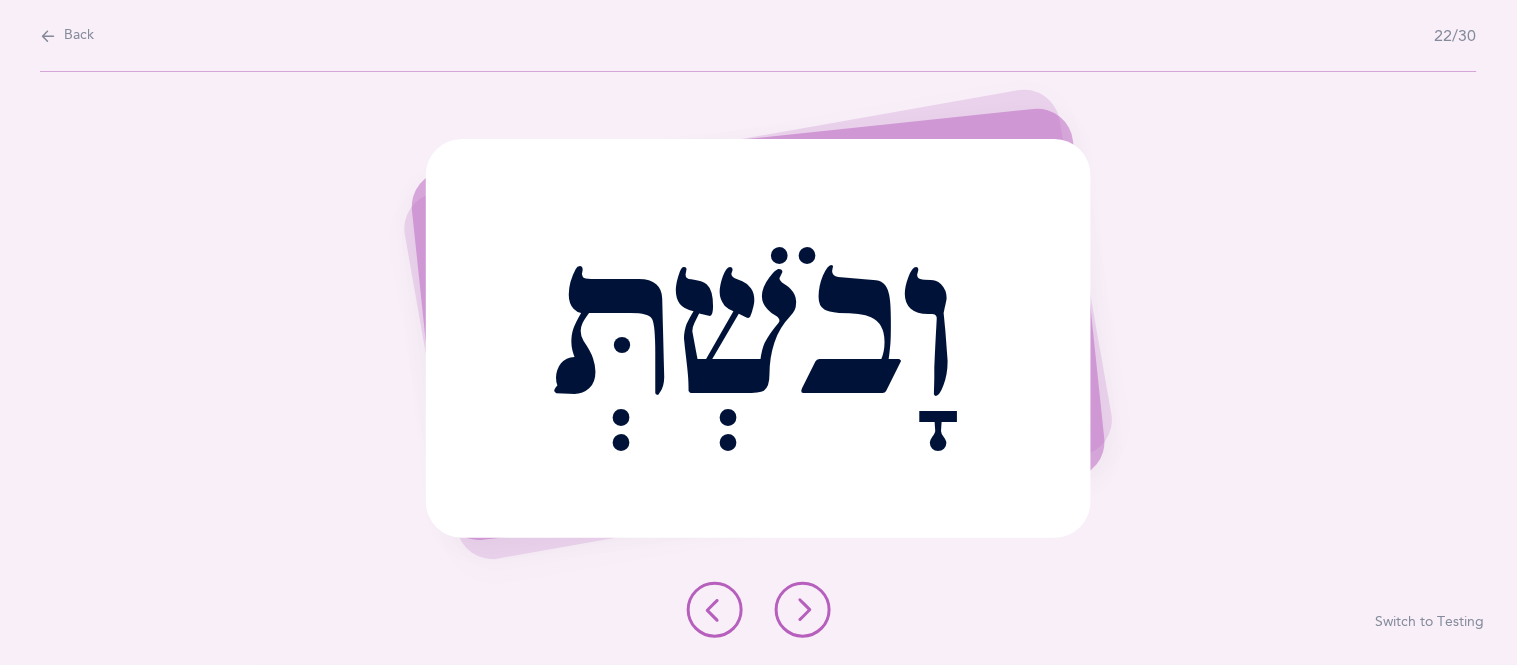 click at bounding box center [803, 610] 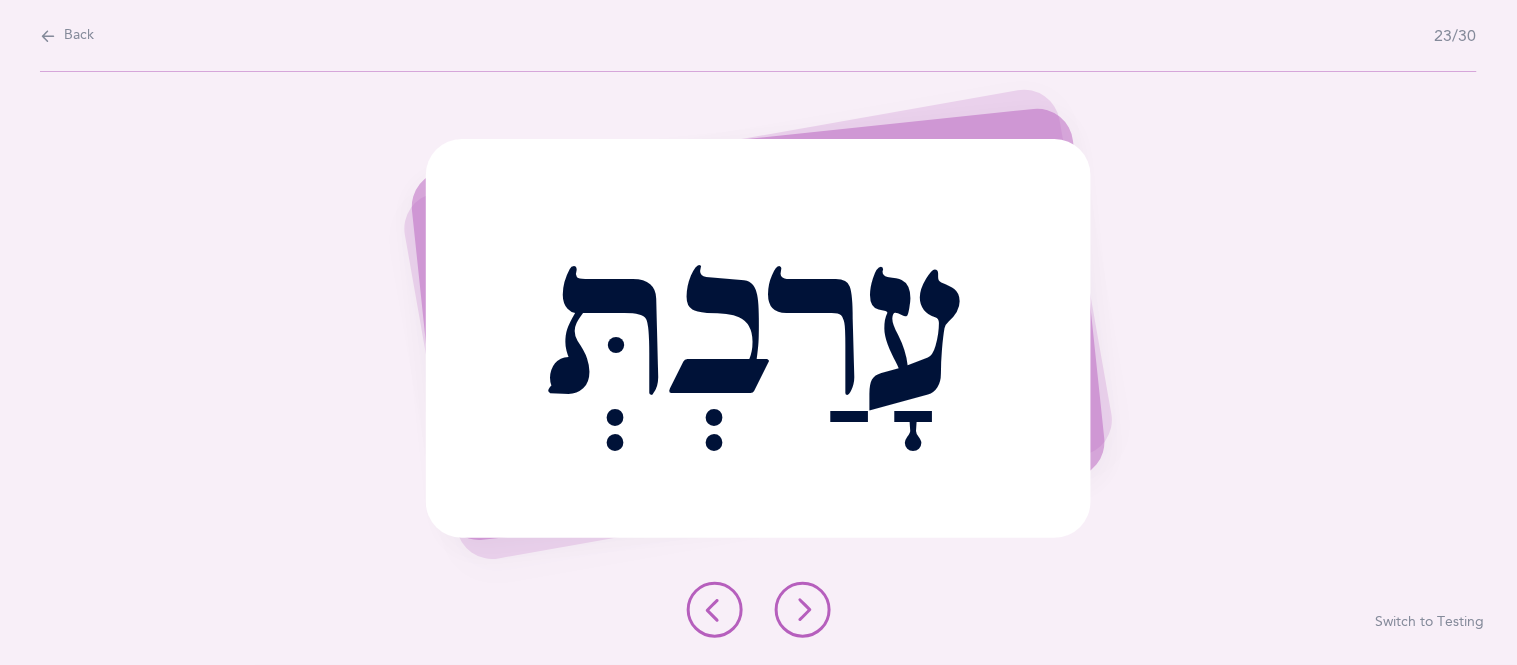 click at bounding box center [803, 610] 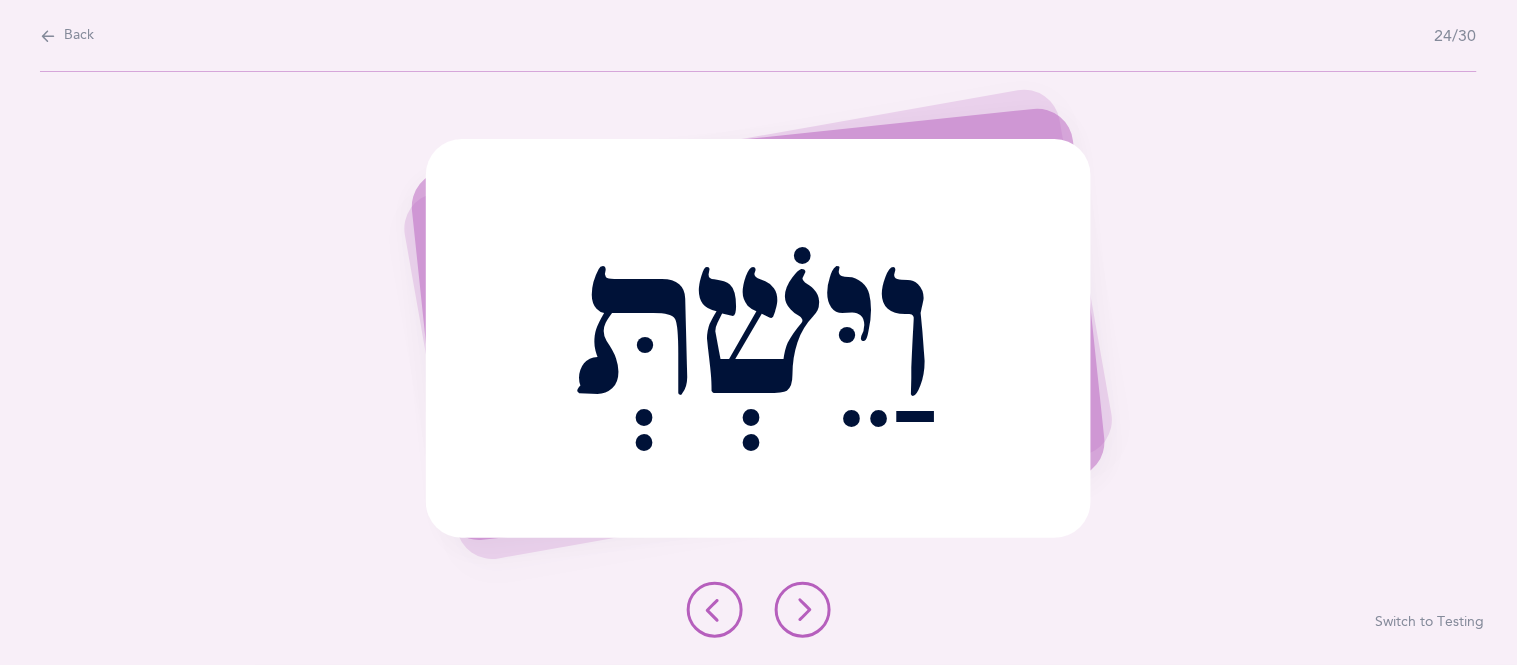 click at bounding box center (803, 610) 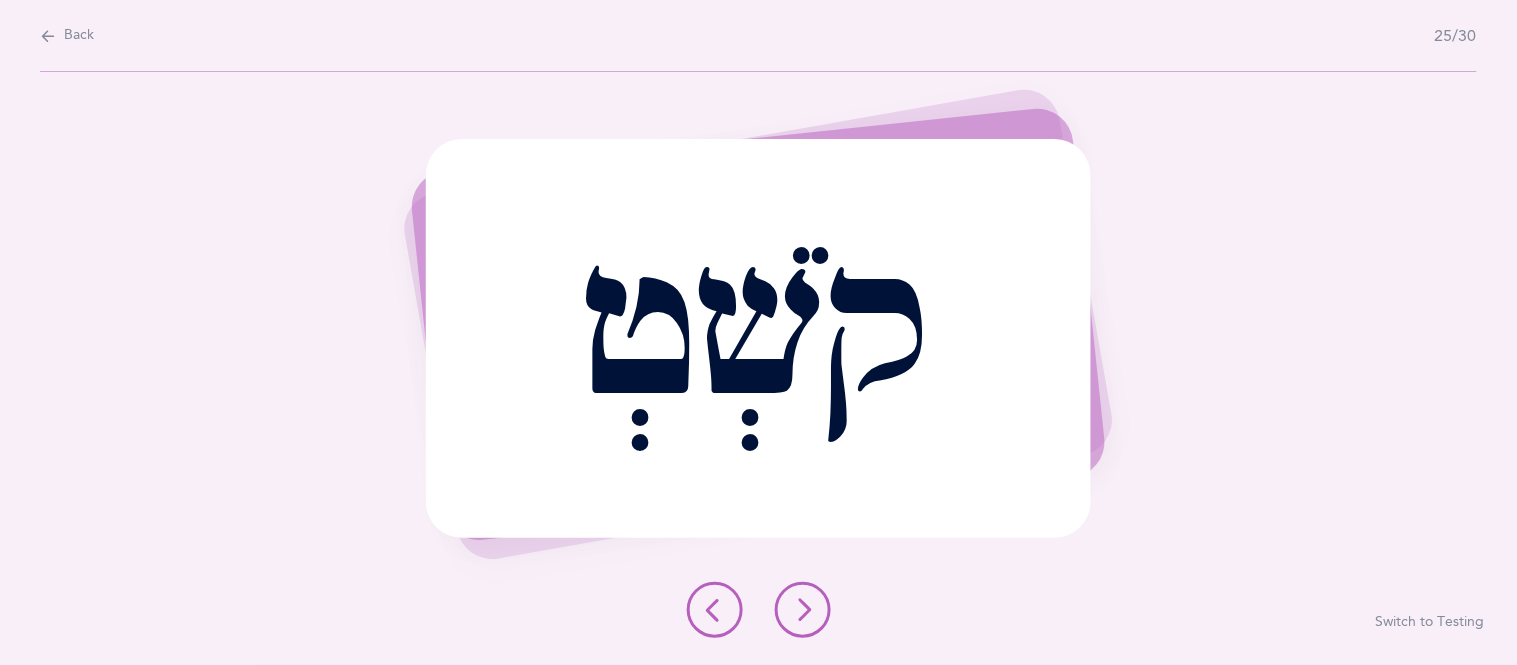 click at bounding box center [803, 610] 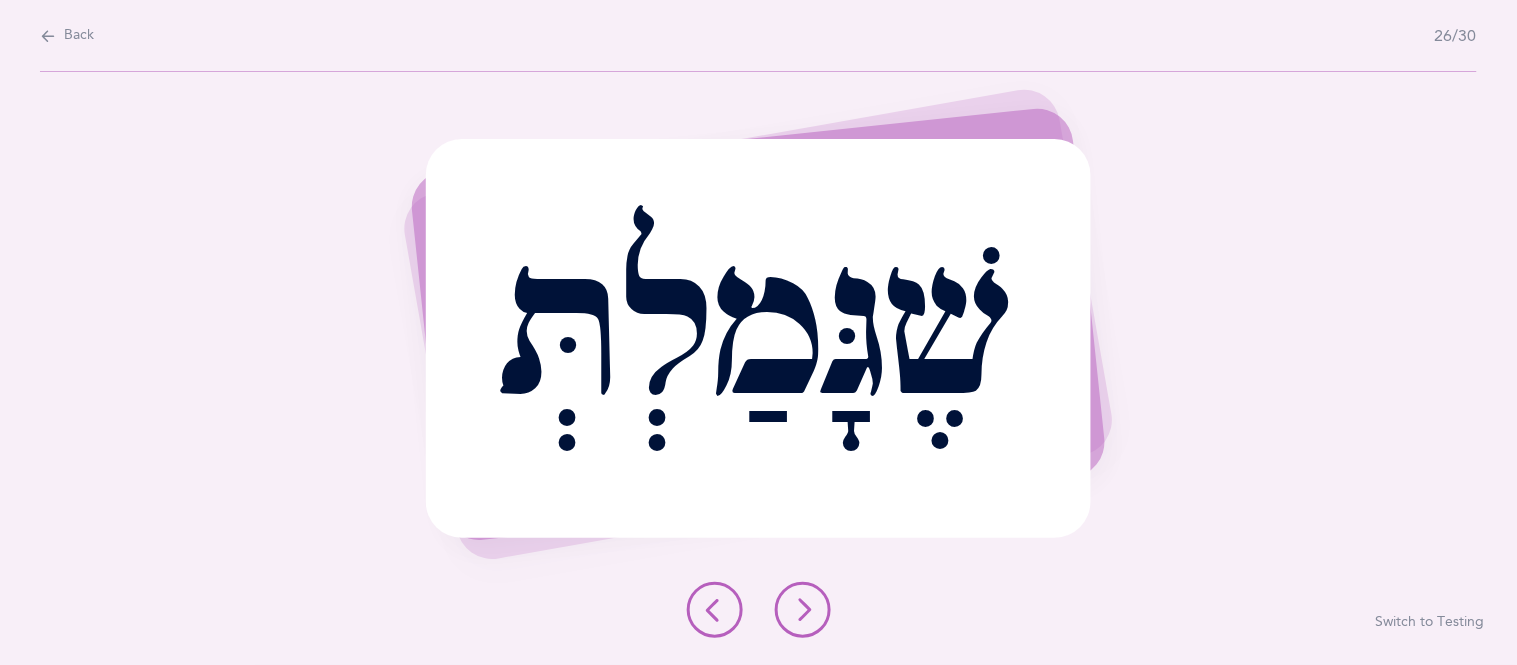 click at bounding box center [803, 610] 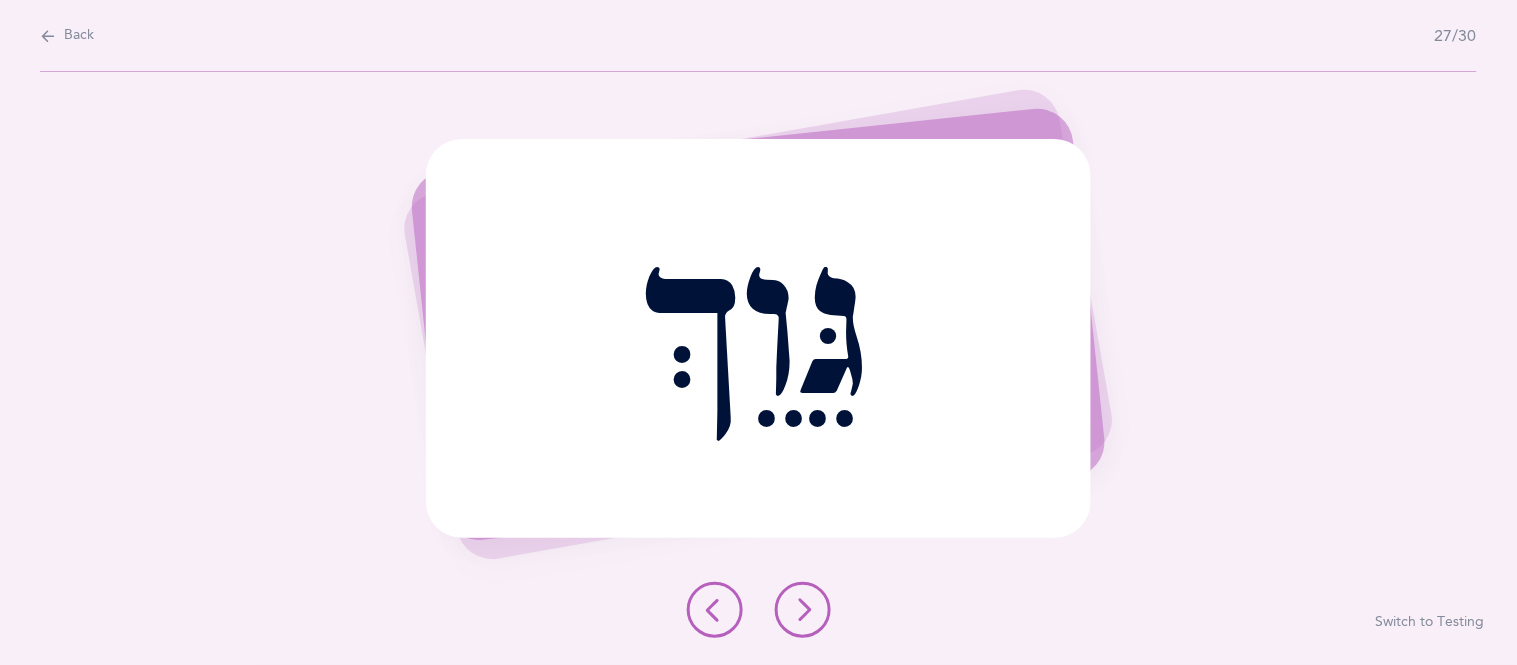 click at bounding box center (803, 610) 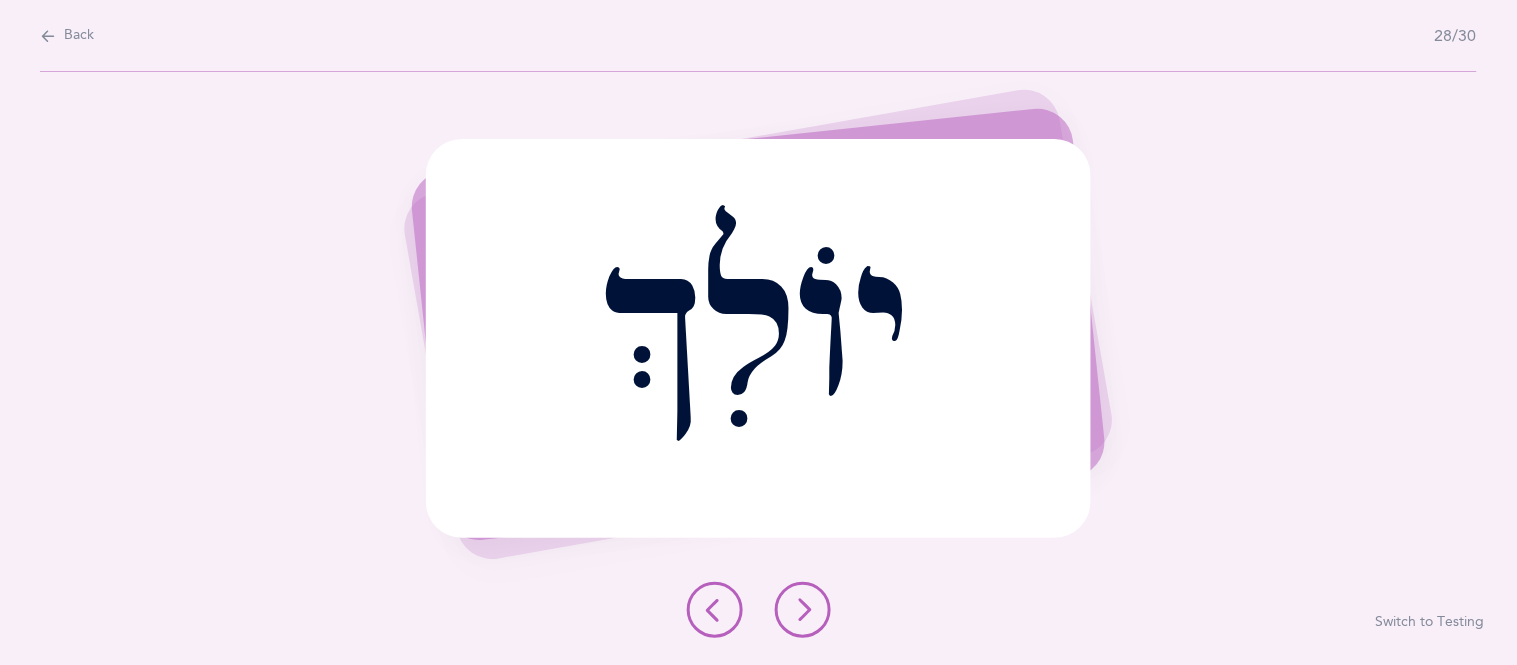 click at bounding box center [803, 610] 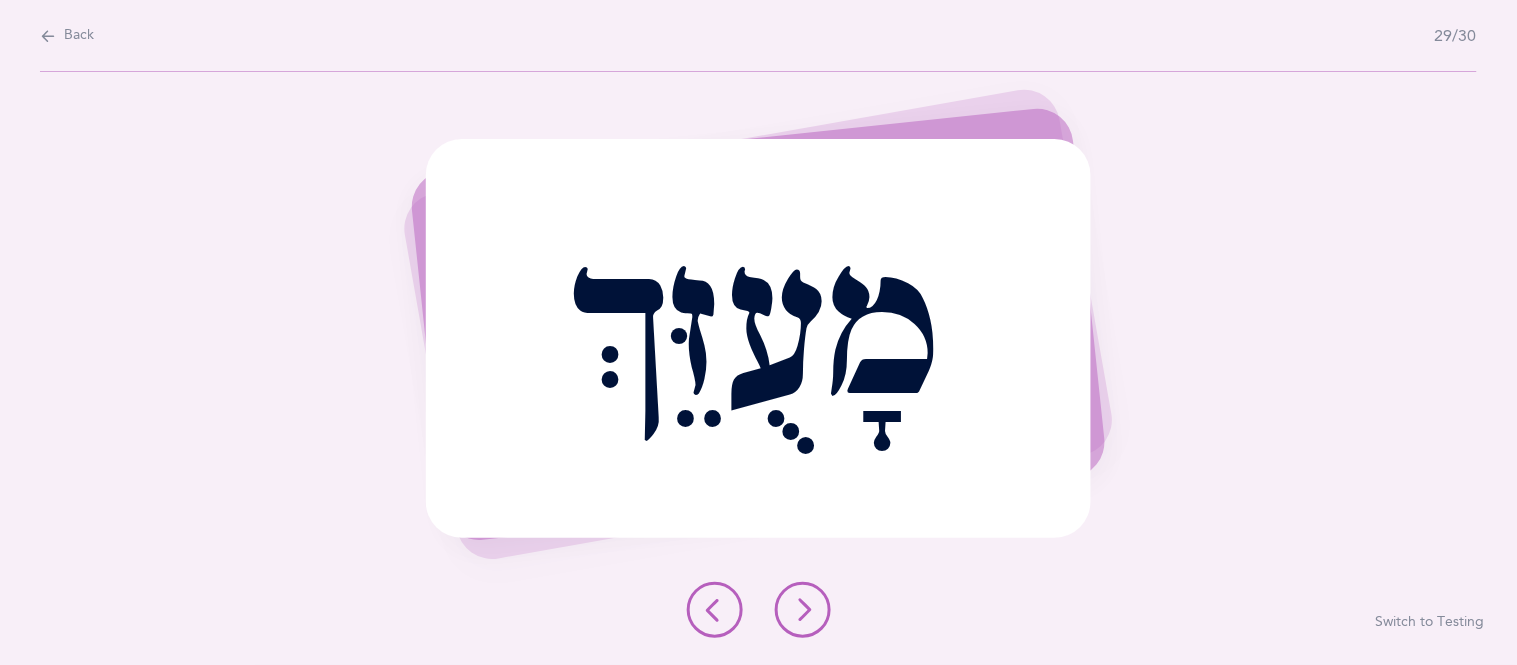 click at bounding box center (803, 610) 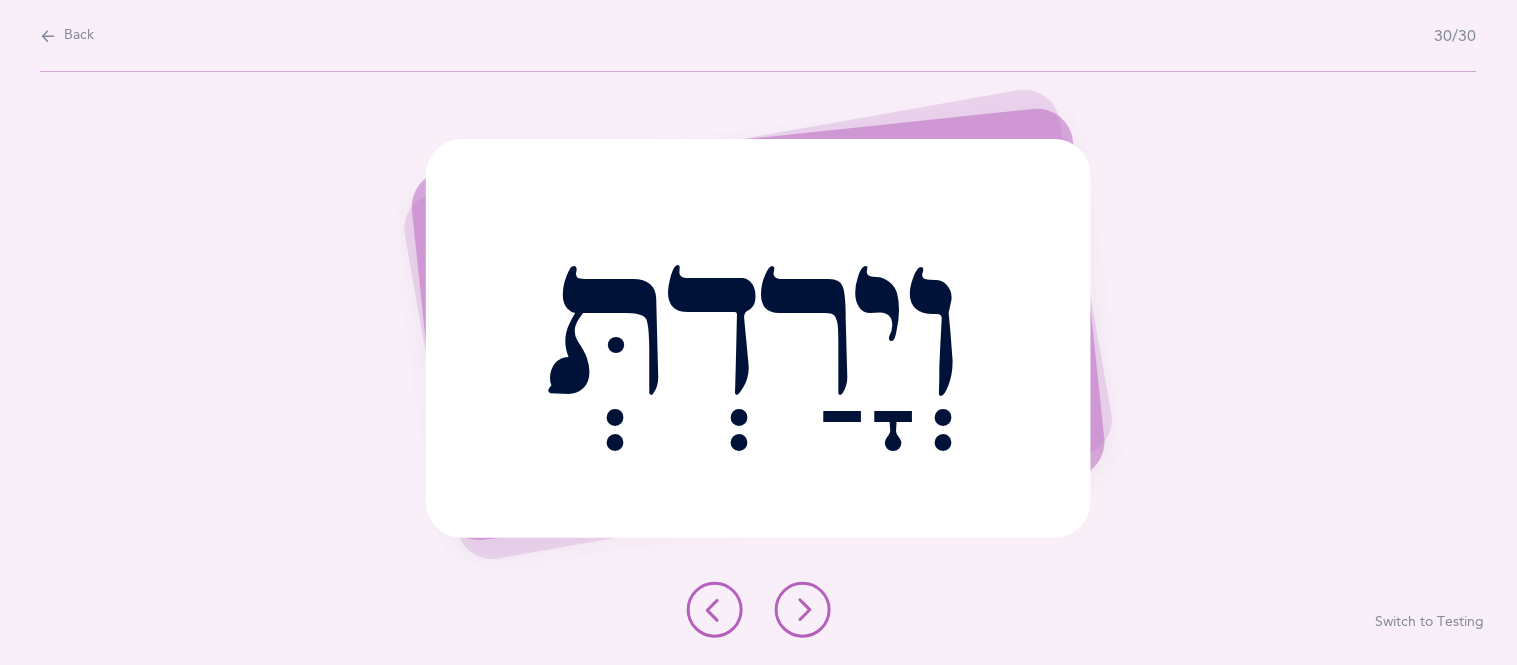 click at bounding box center [803, 610] 